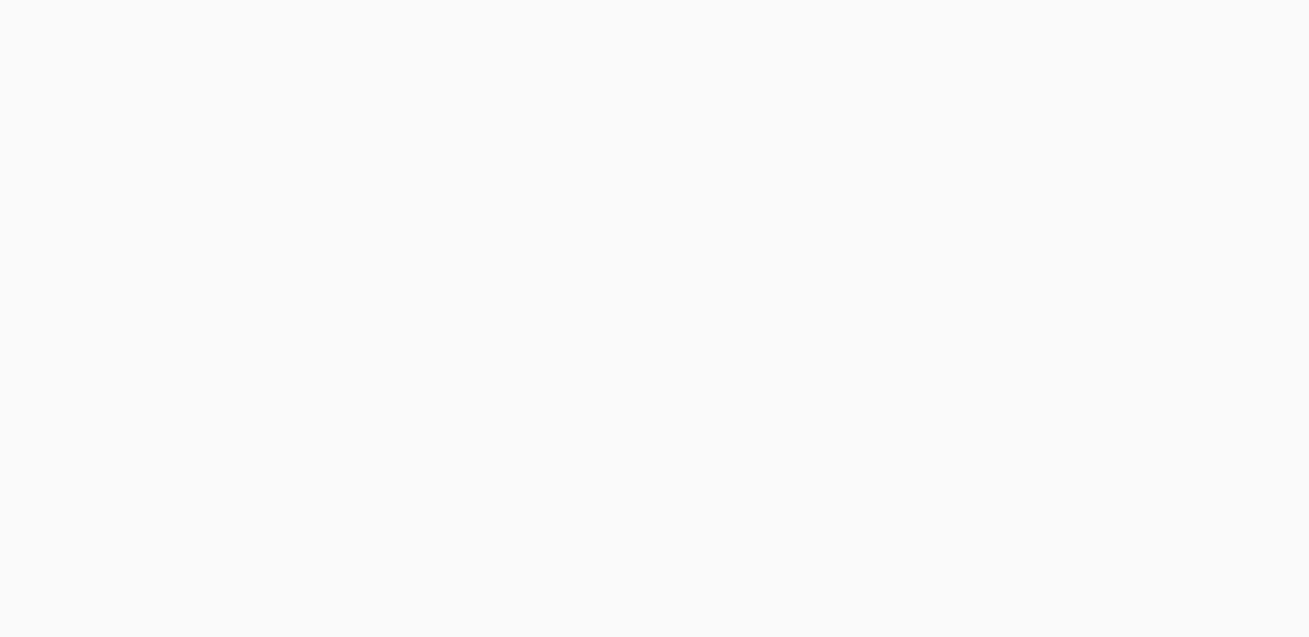 scroll, scrollTop: 0, scrollLeft: 0, axis: both 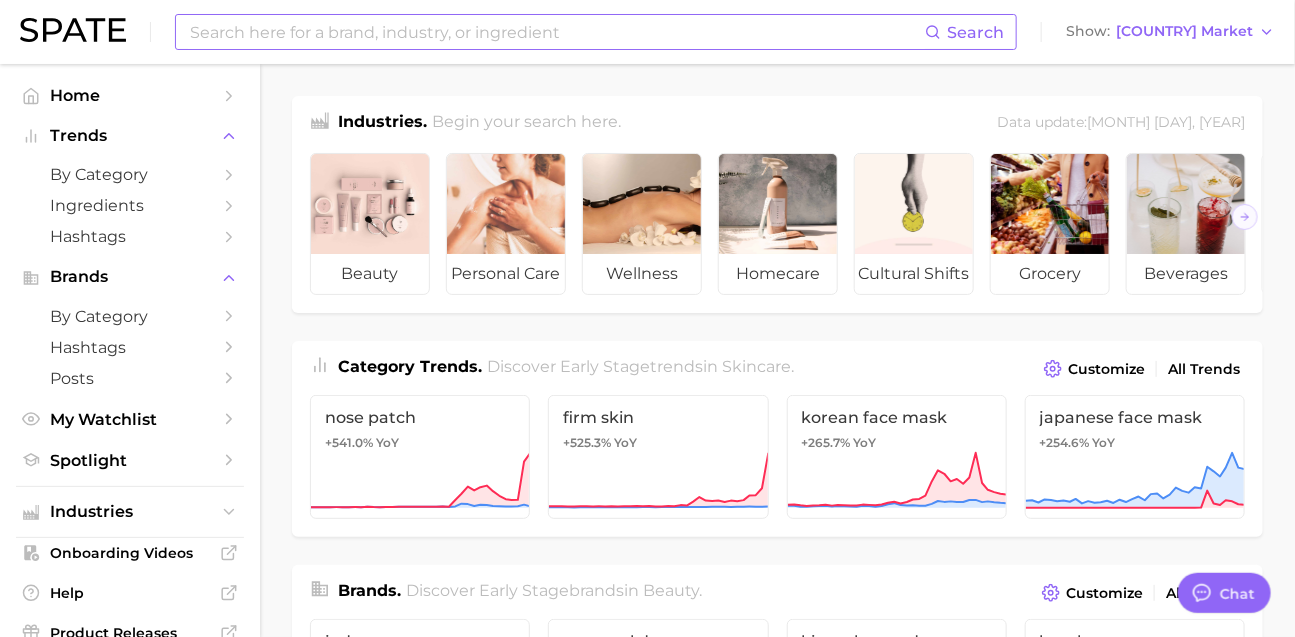 click at bounding box center (556, 32) 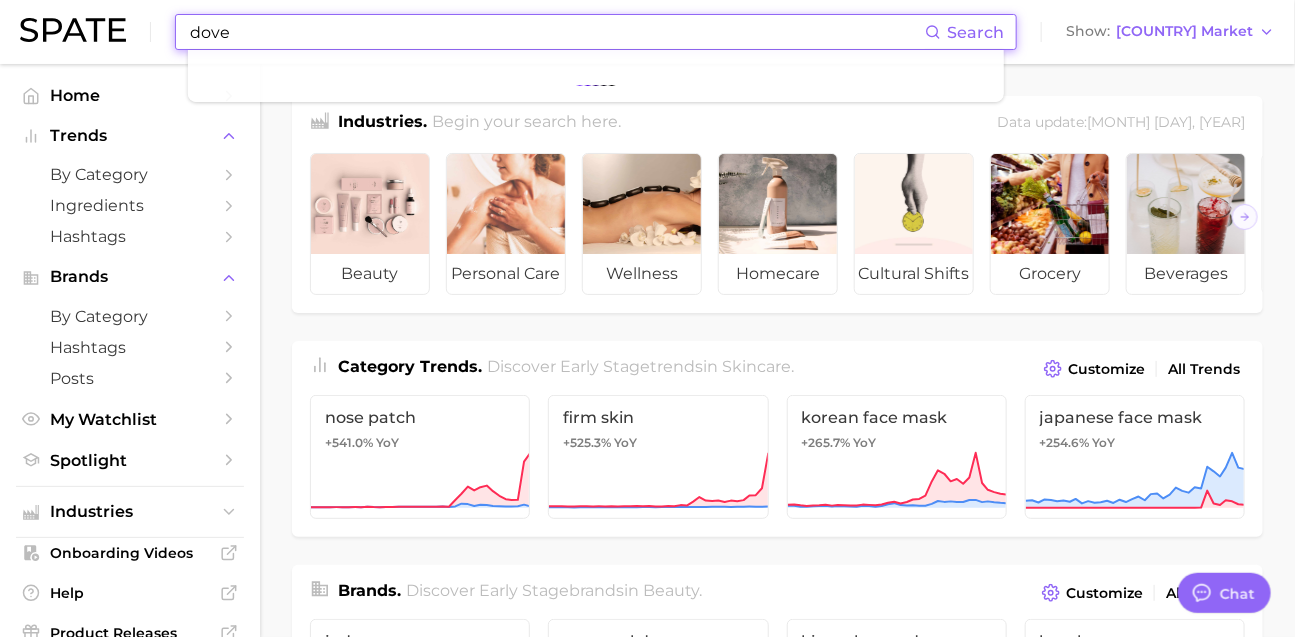 type on "dove" 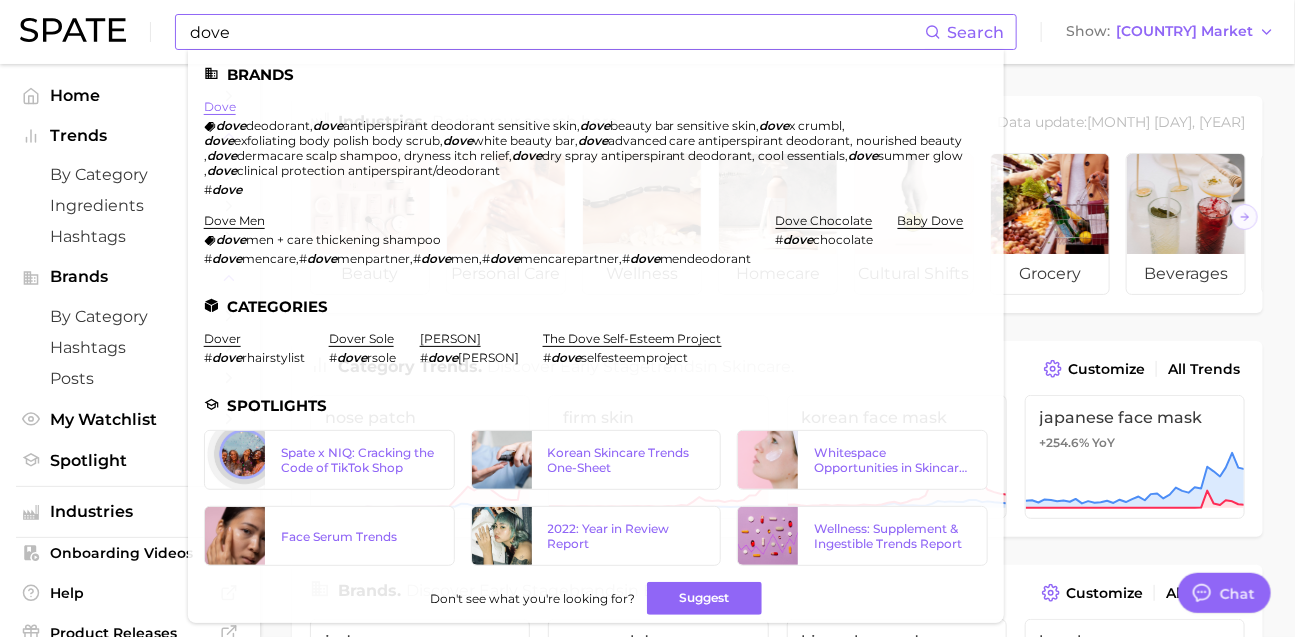 click on "dove" at bounding box center (220, 106) 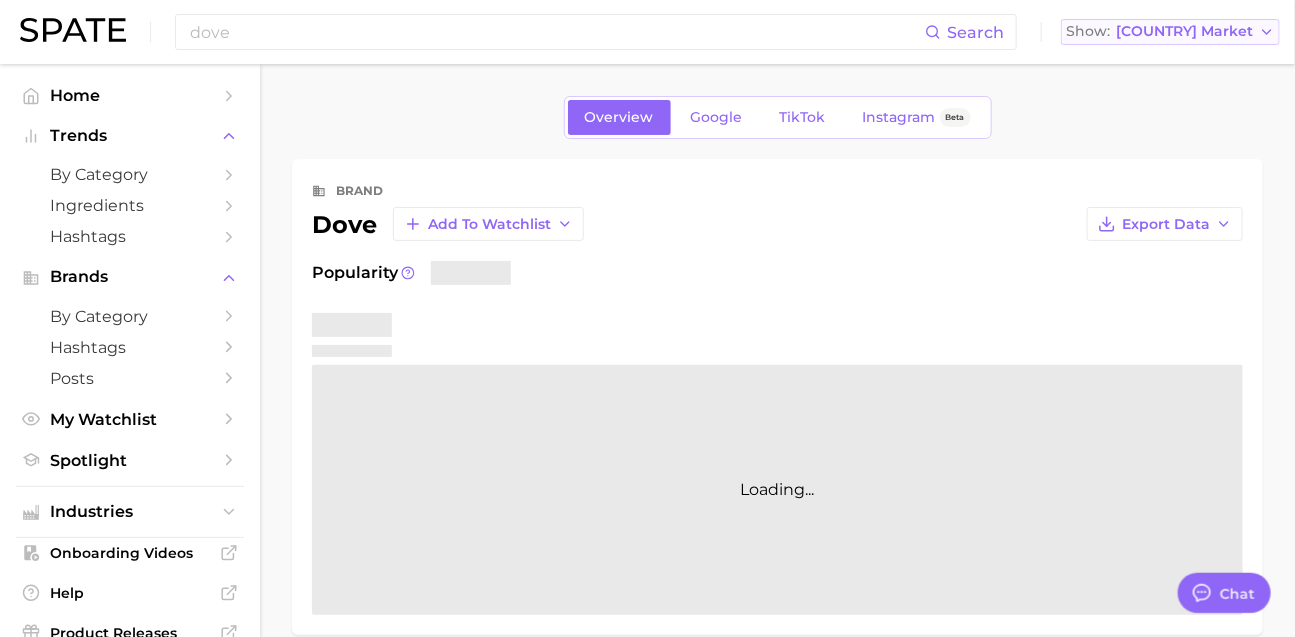 type on "x" 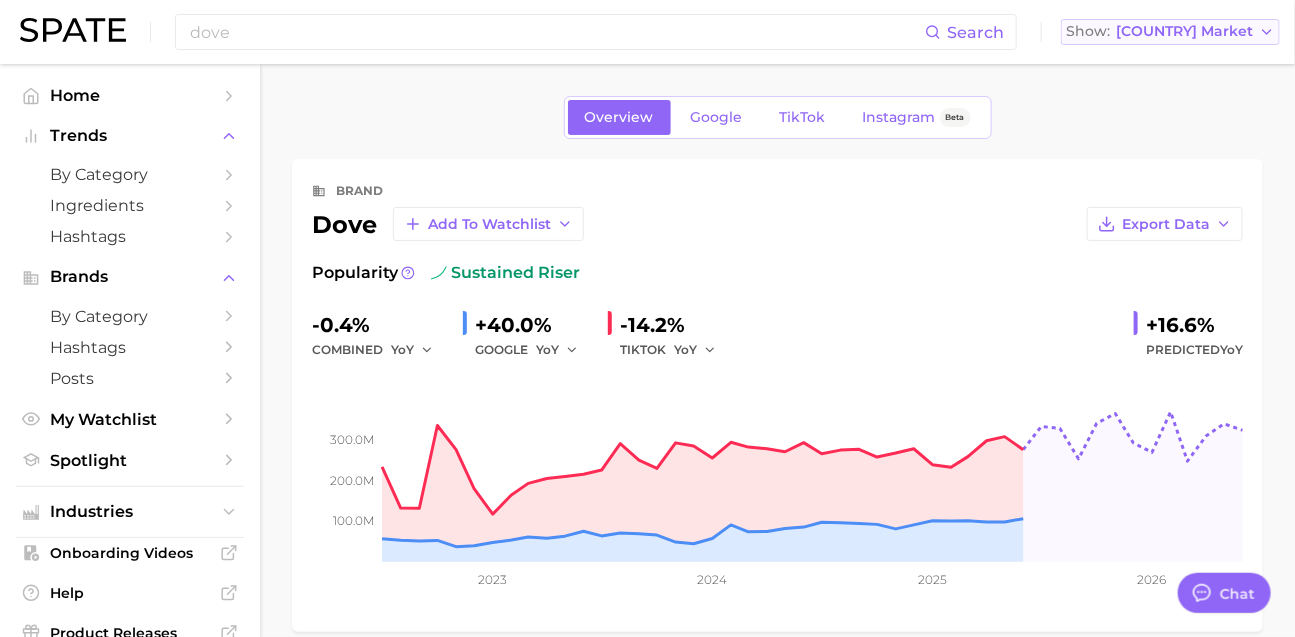 click on "[COUNTRY] Market" at bounding box center [1184, 31] 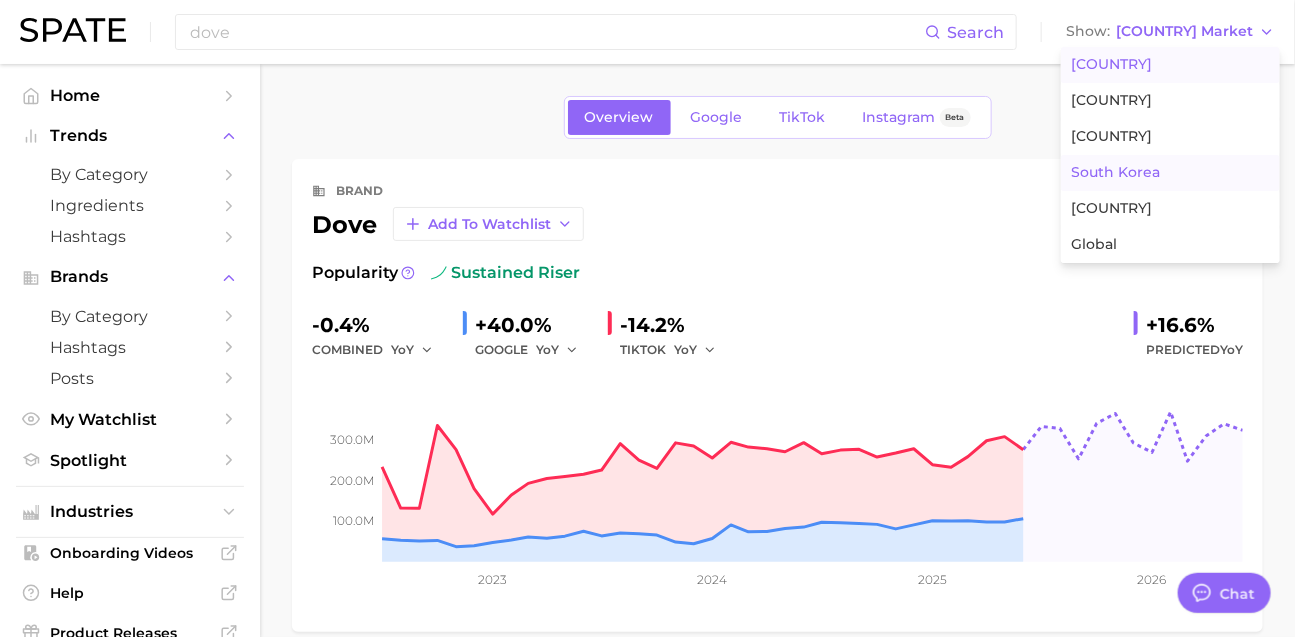 click on "South Korea" at bounding box center [1170, 173] 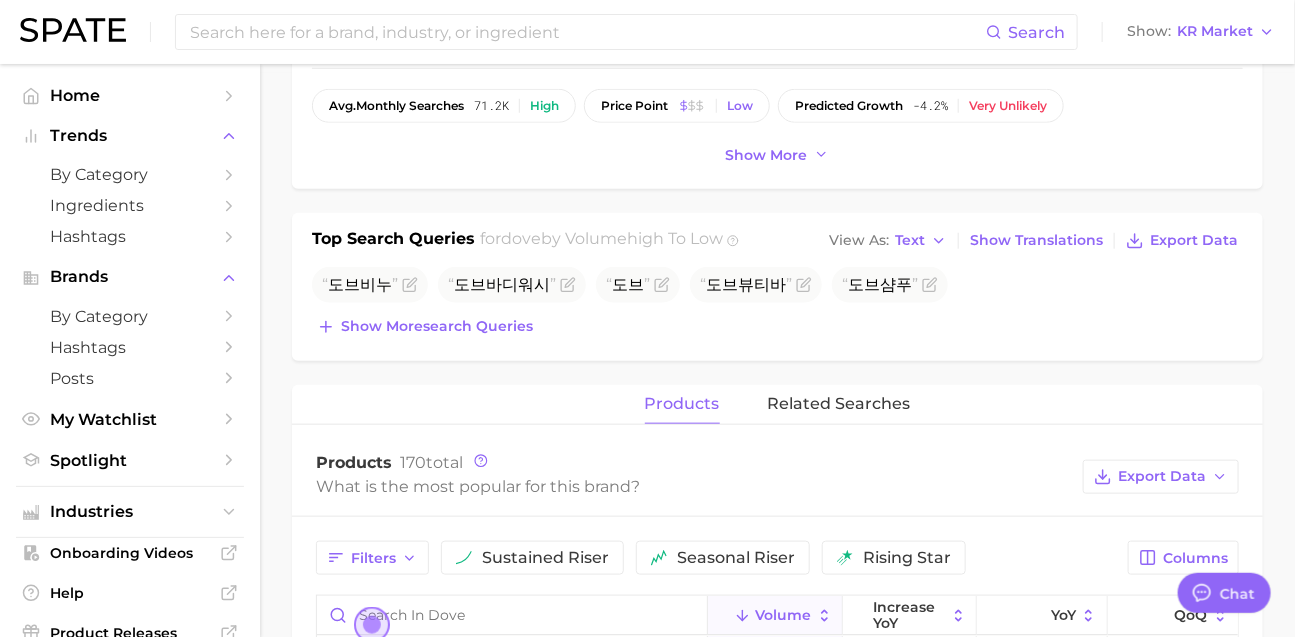 scroll, scrollTop: 577, scrollLeft: 0, axis: vertical 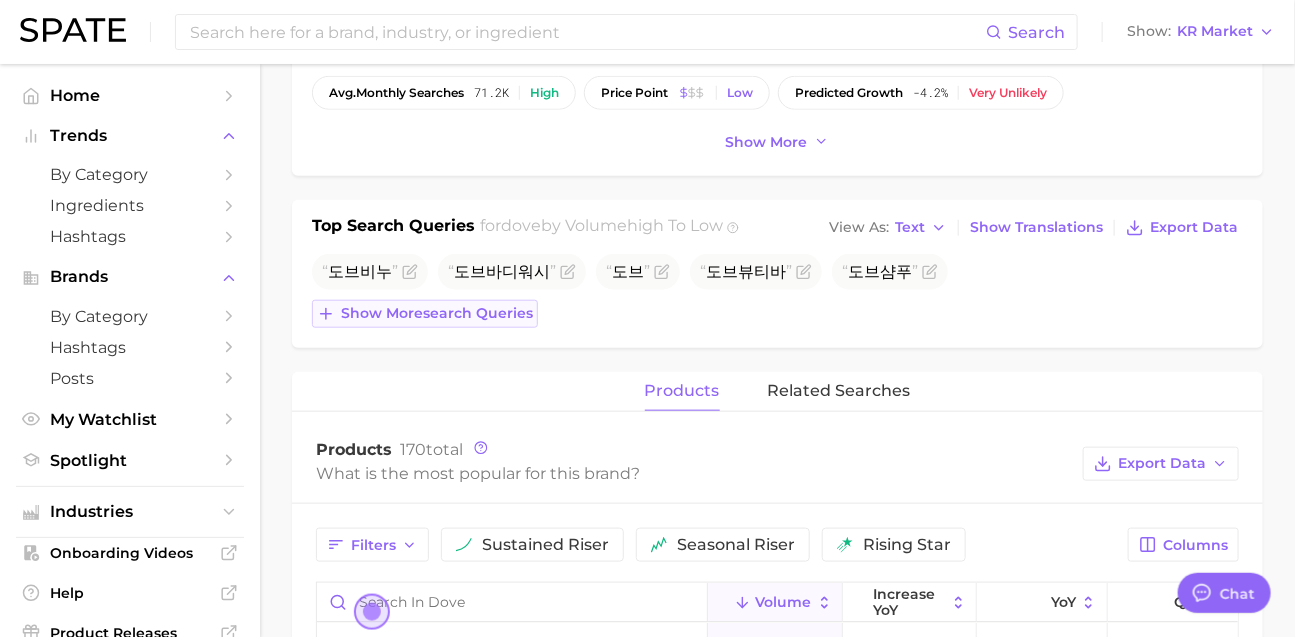 click on "Show more  search queries" at bounding box center (437, 313) 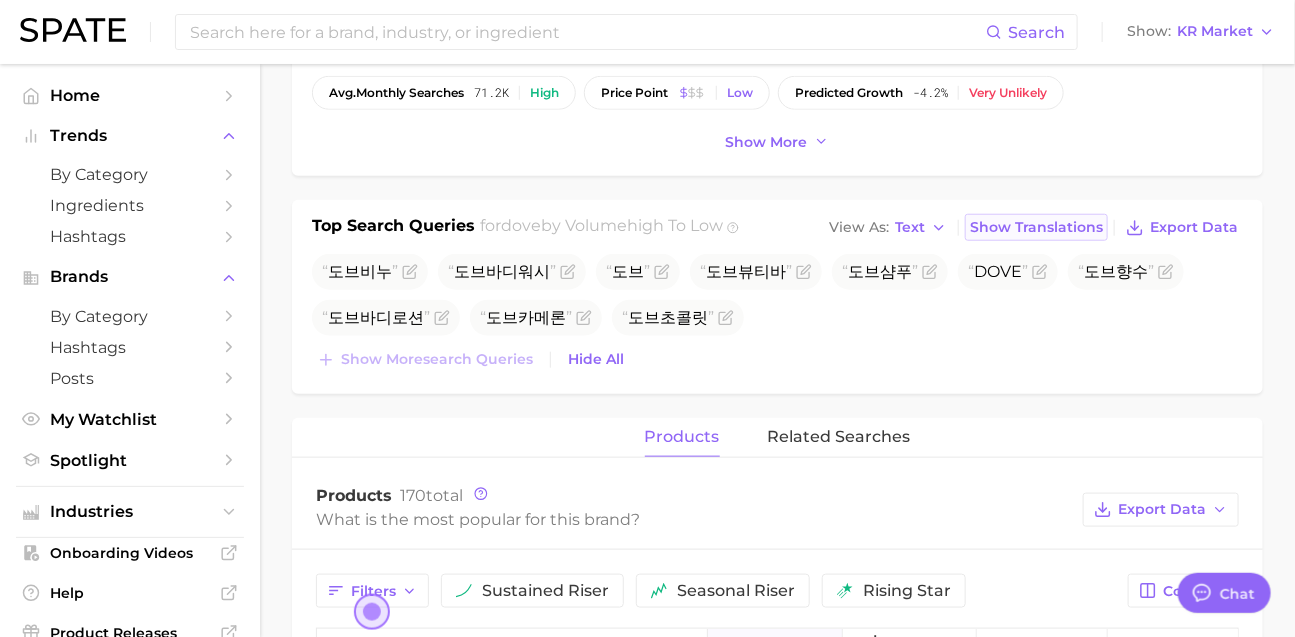 click on "Show Translations" at bounding box center (1036, 227) 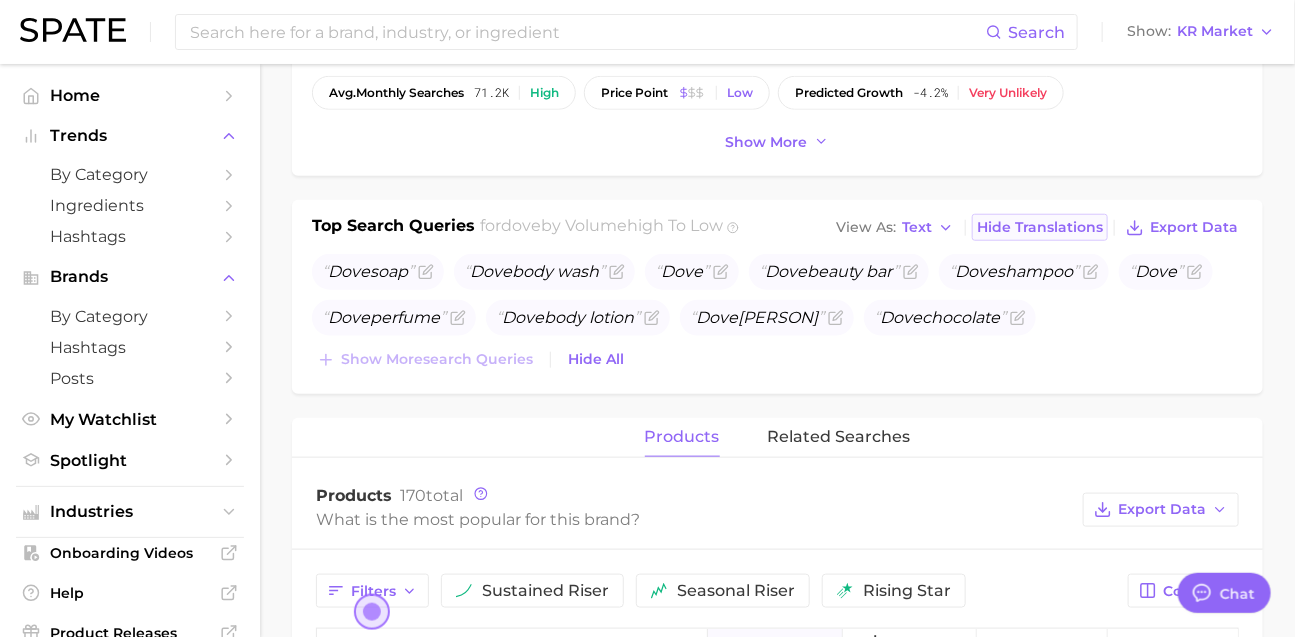 click on "Hide Translations" at bounding box center [1040, 227] 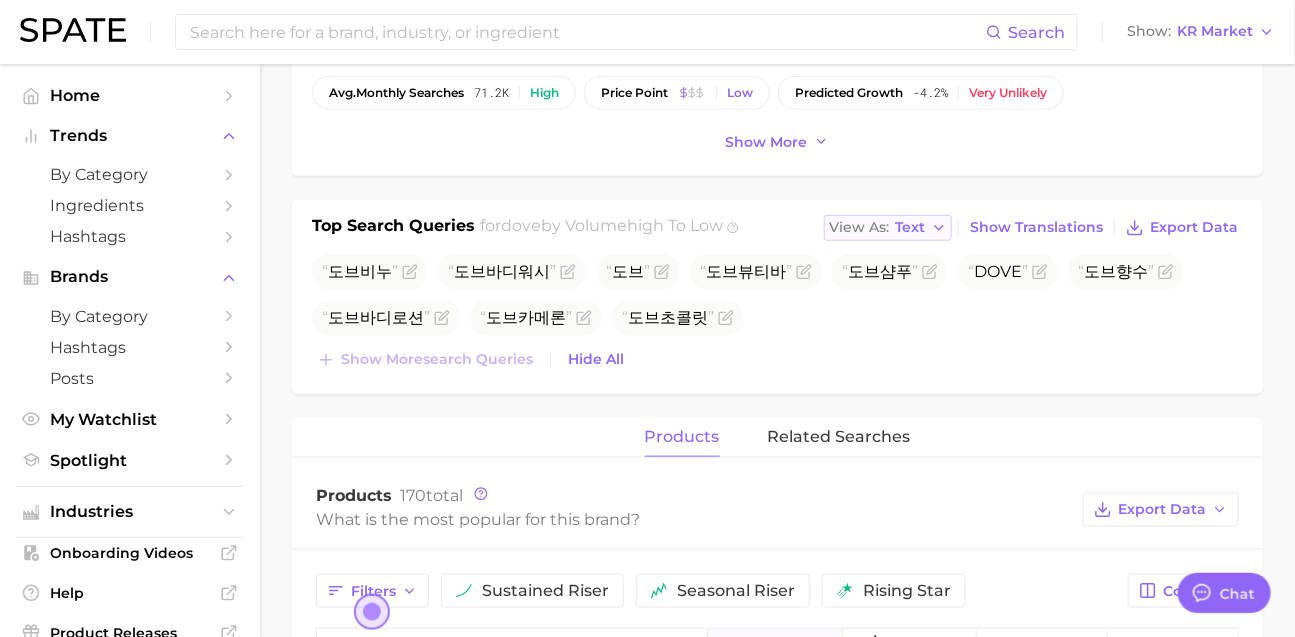 click on "Text" at bounding box center [910, 227] 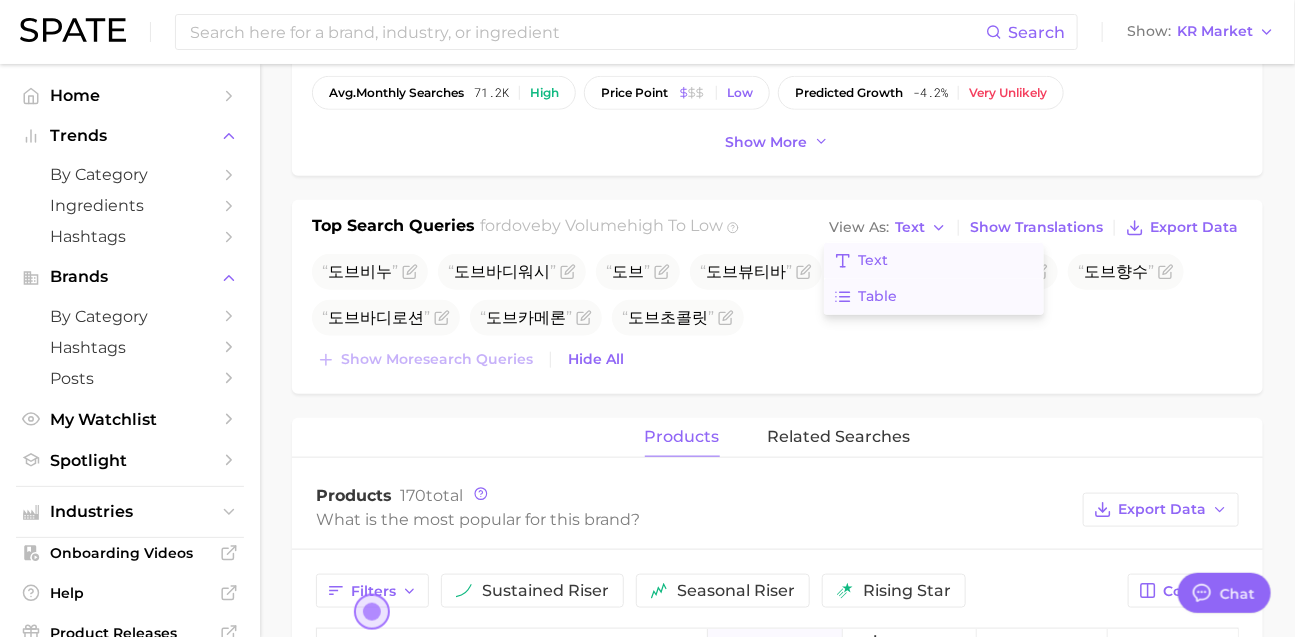 click on "Table" at bounding box center (934, 297) 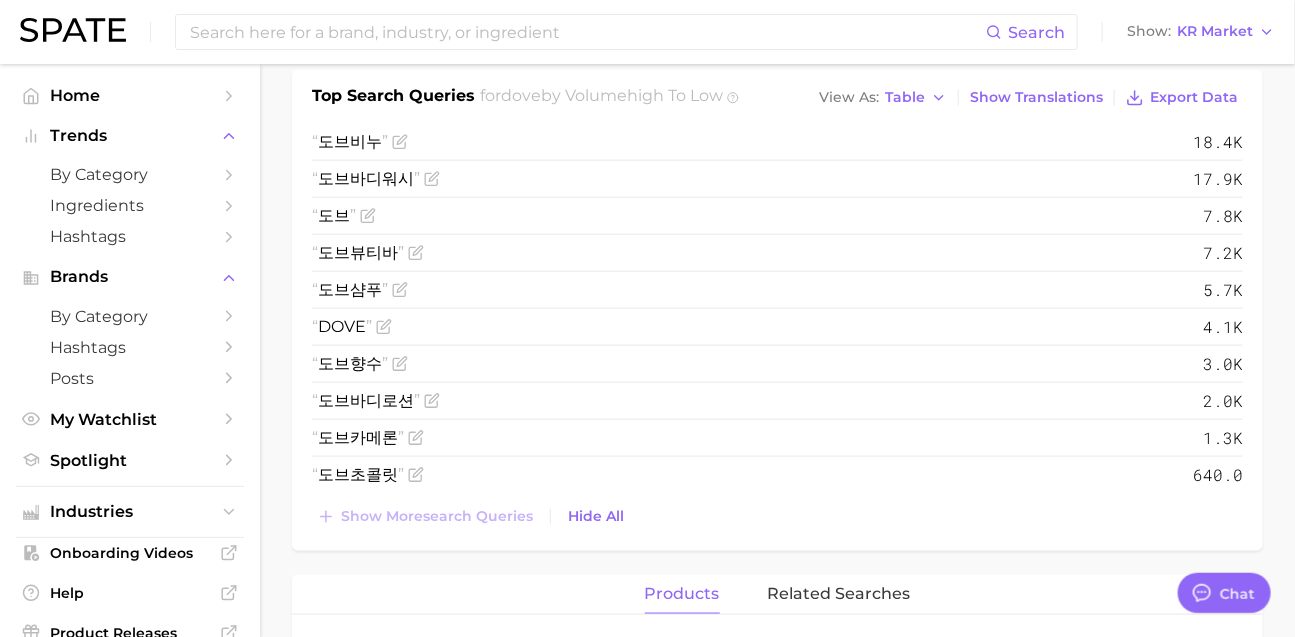 scroll, scrollTop: 710, scrollLeft: 0, axis: vertical 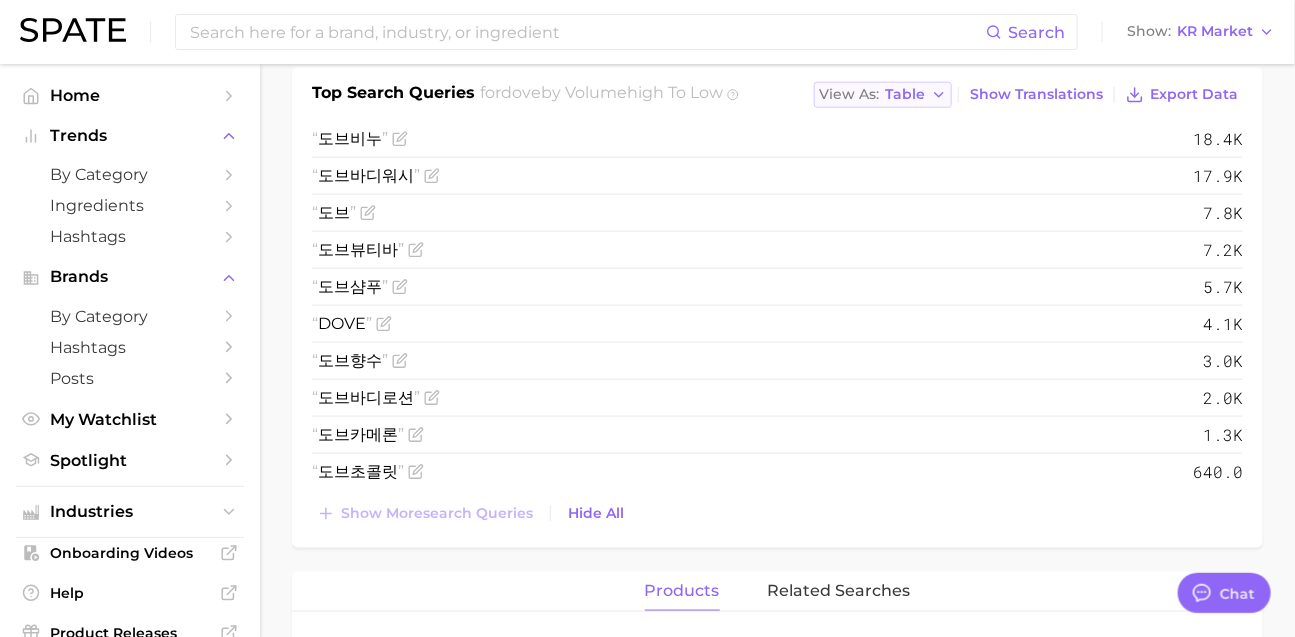 click on "View As Table" at bounding box center [883, 95] 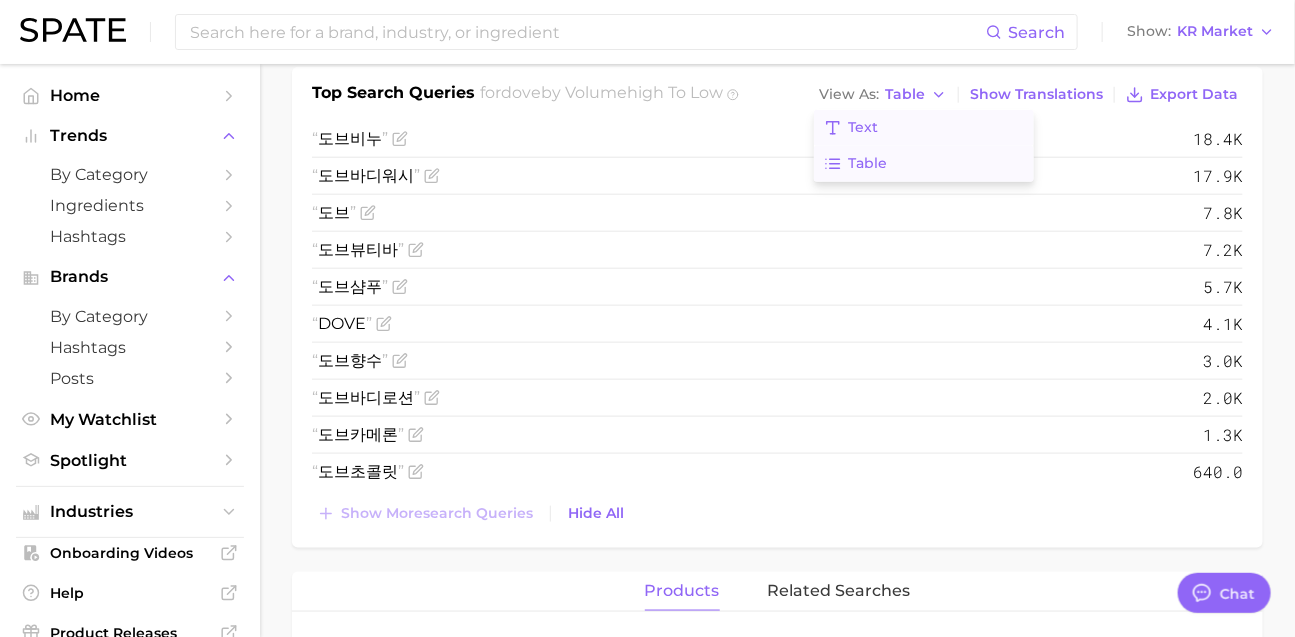 click on "Text" at bounding box center [924, 128] 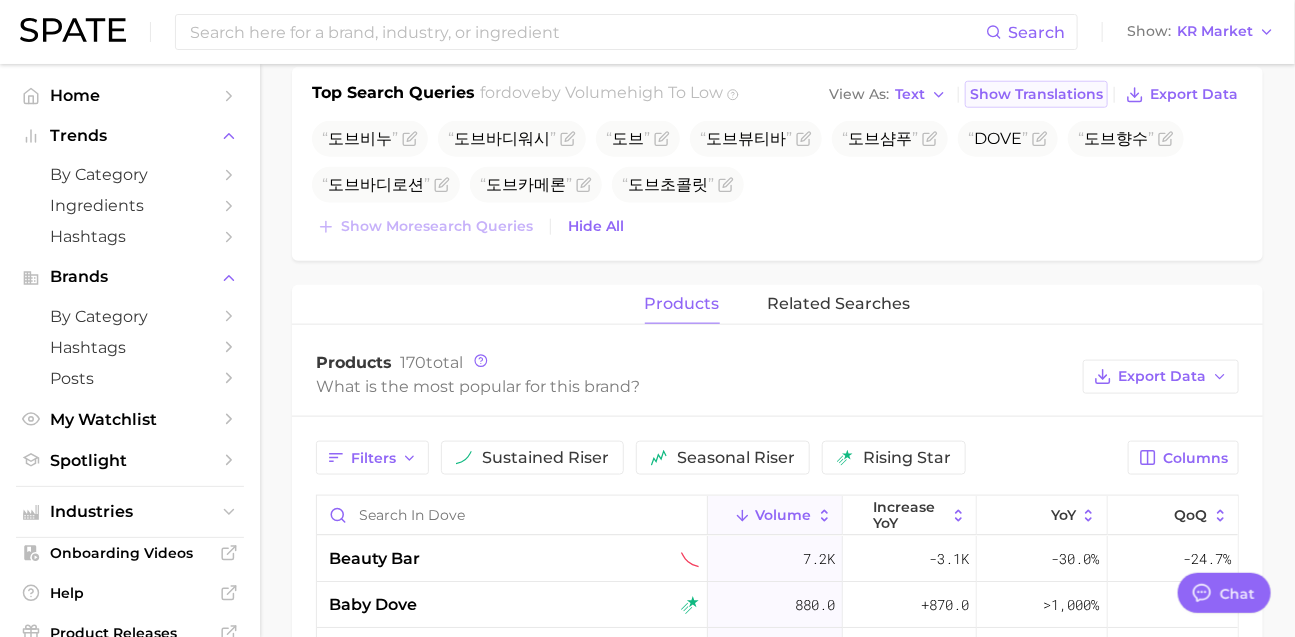 click on "Show Translations" at bounding box center (1036, 94) 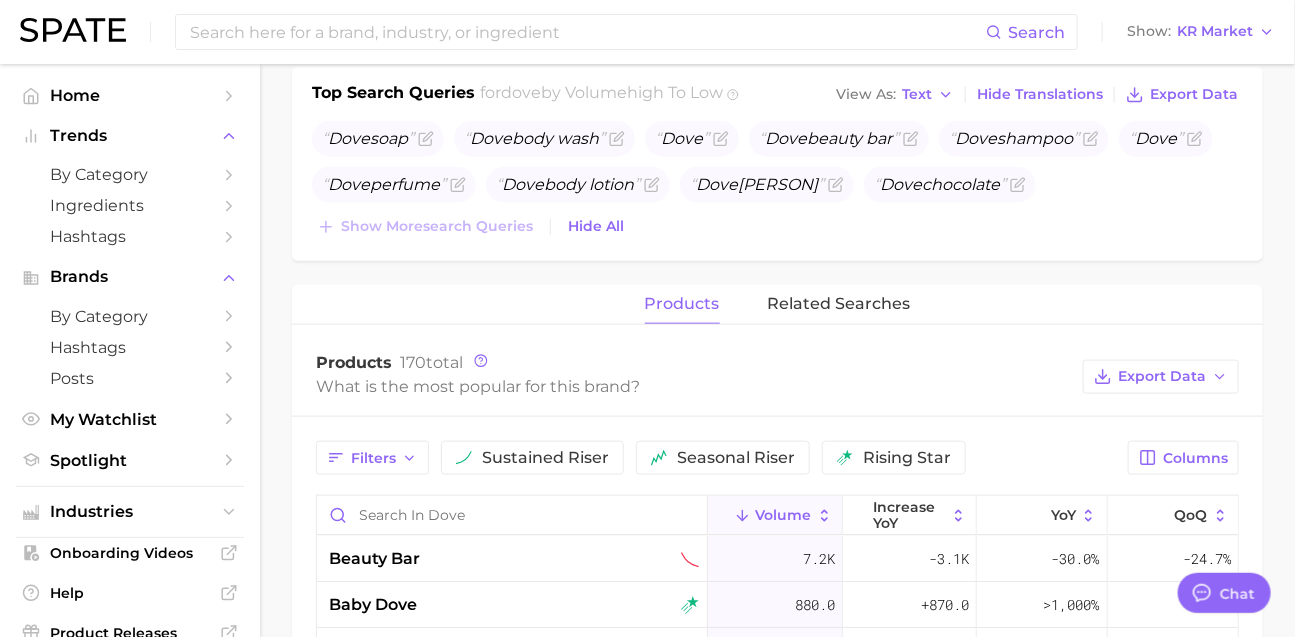 click on "View As Text" at bounding box center [895, 95] 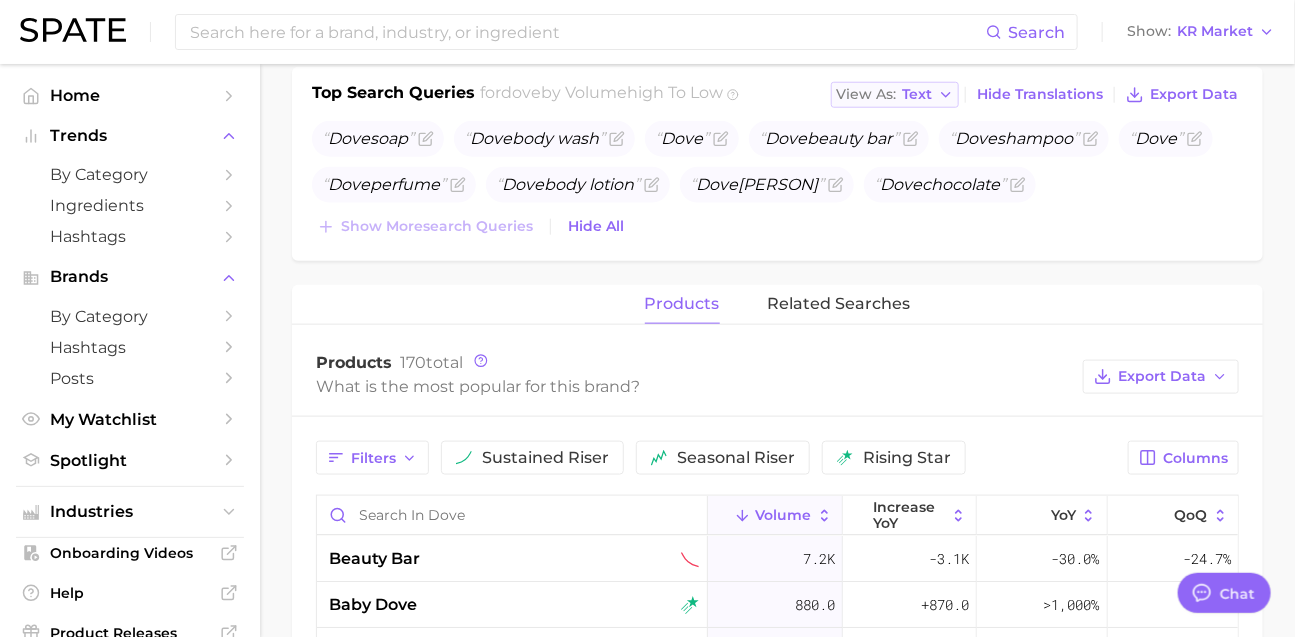 click on "View As Text" at bounding box center (895, 95) 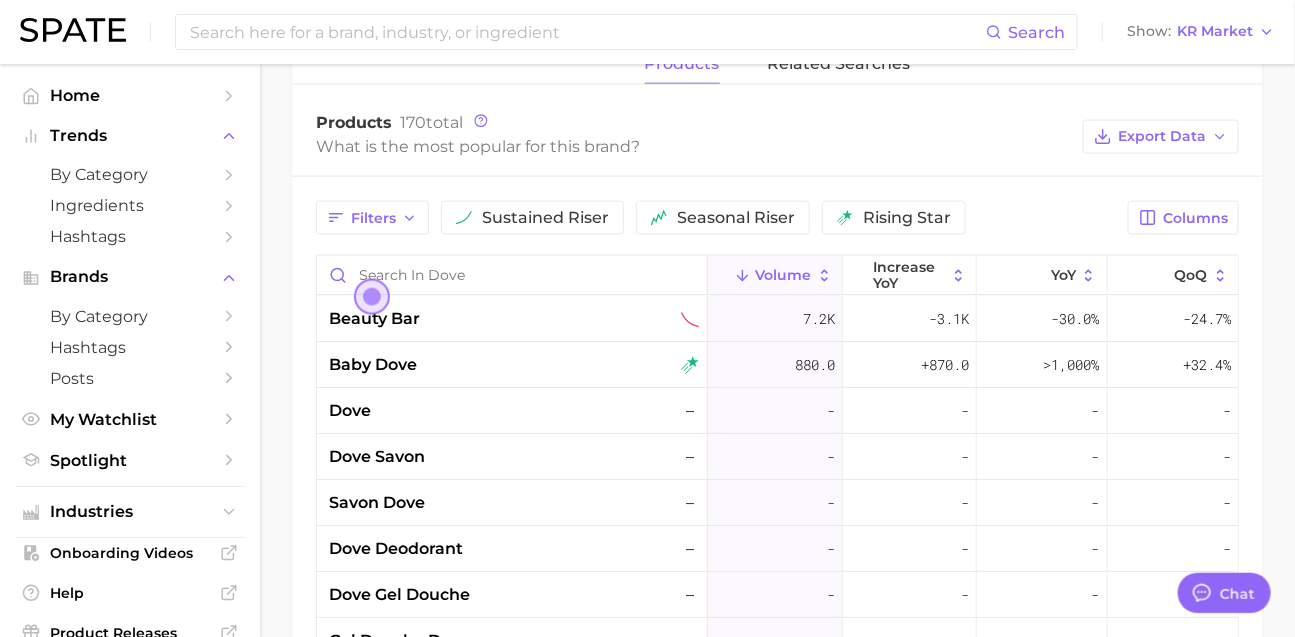 scroll, scrollTop: 955, scrollLeft: 0, axis: vertical 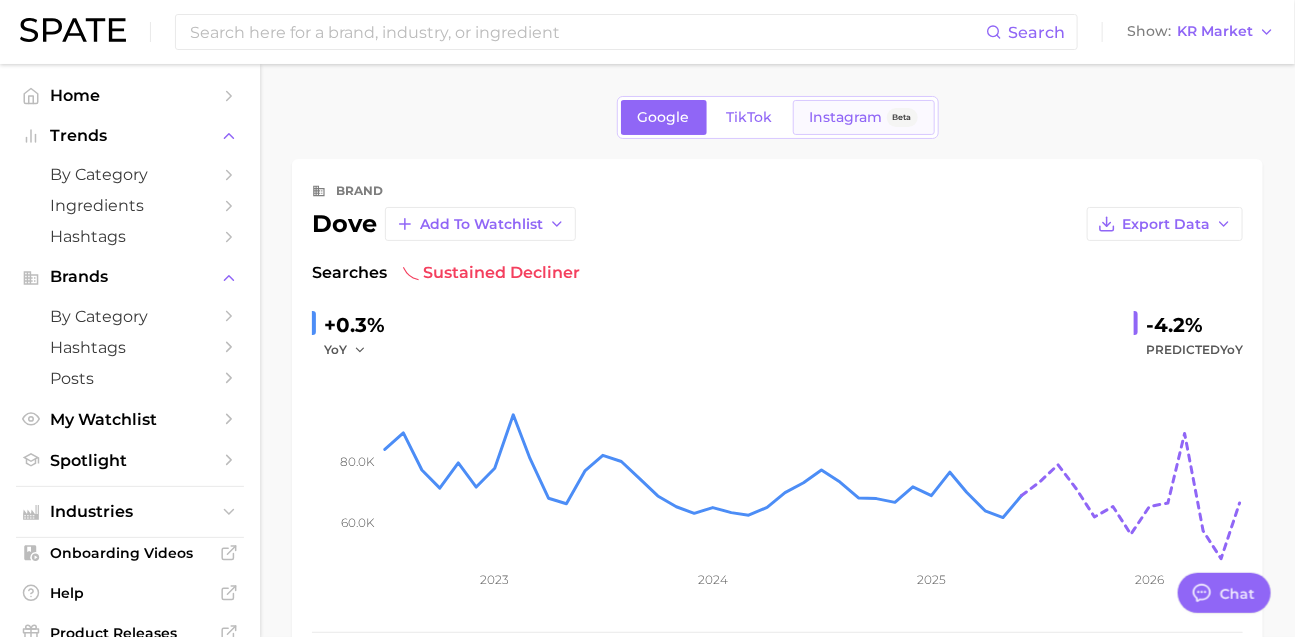click on "Instagram Beta" at bounding box center (864, 117) 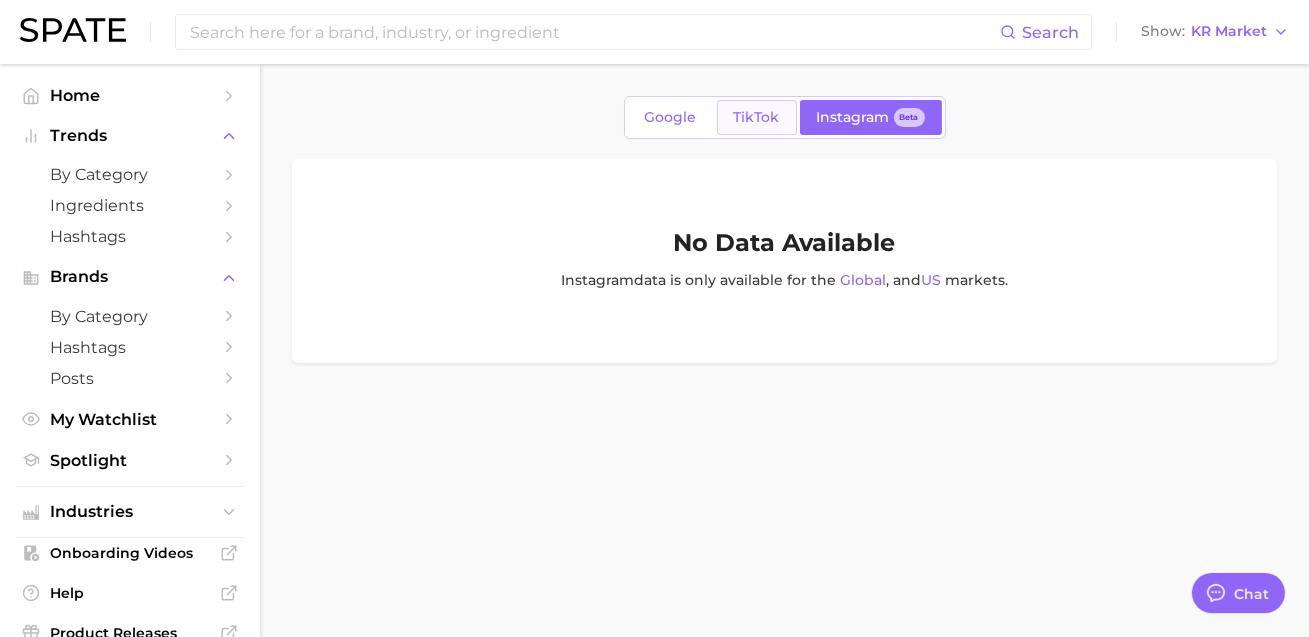 click on "TikTok" at bounding box center [757, 117] 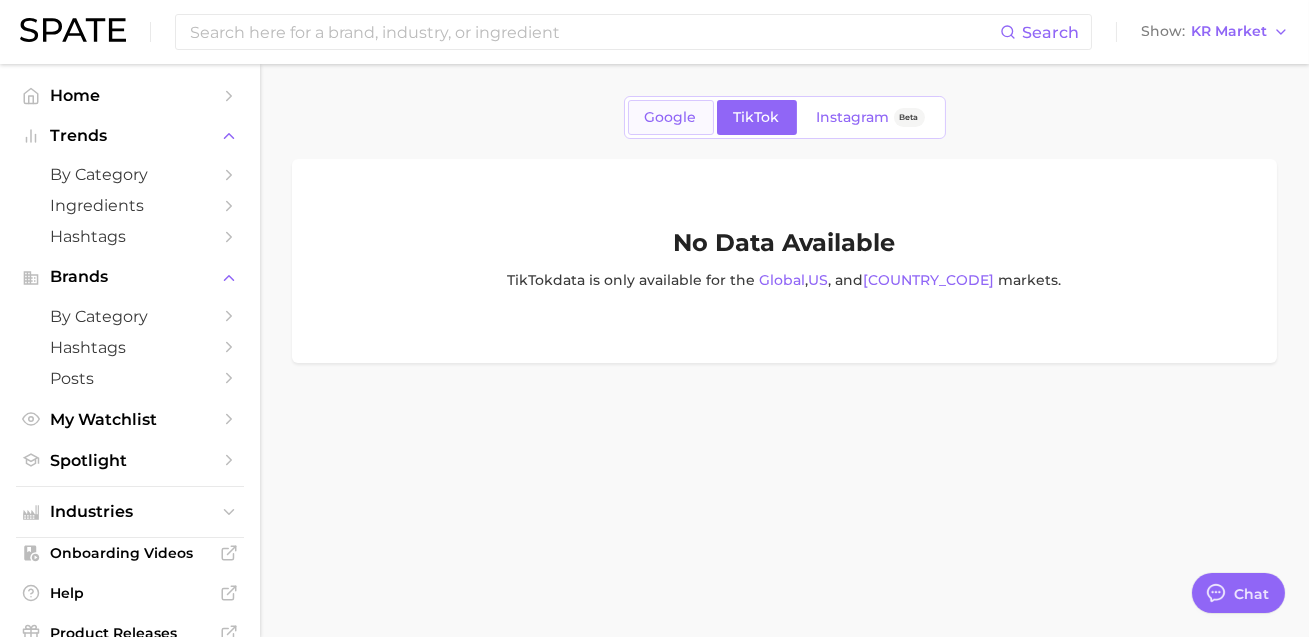 click on "Google" at bounding box center [671, 117] 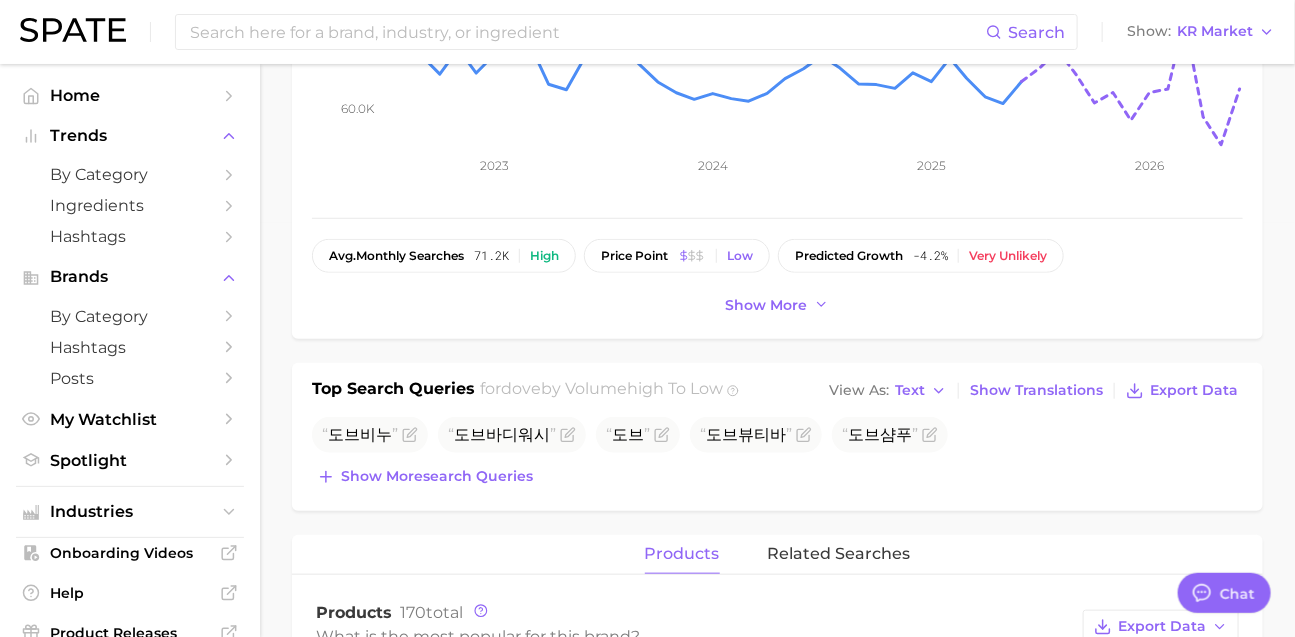 scroll, scrollTop: 415, scrollLeft: 0, axis: vertical 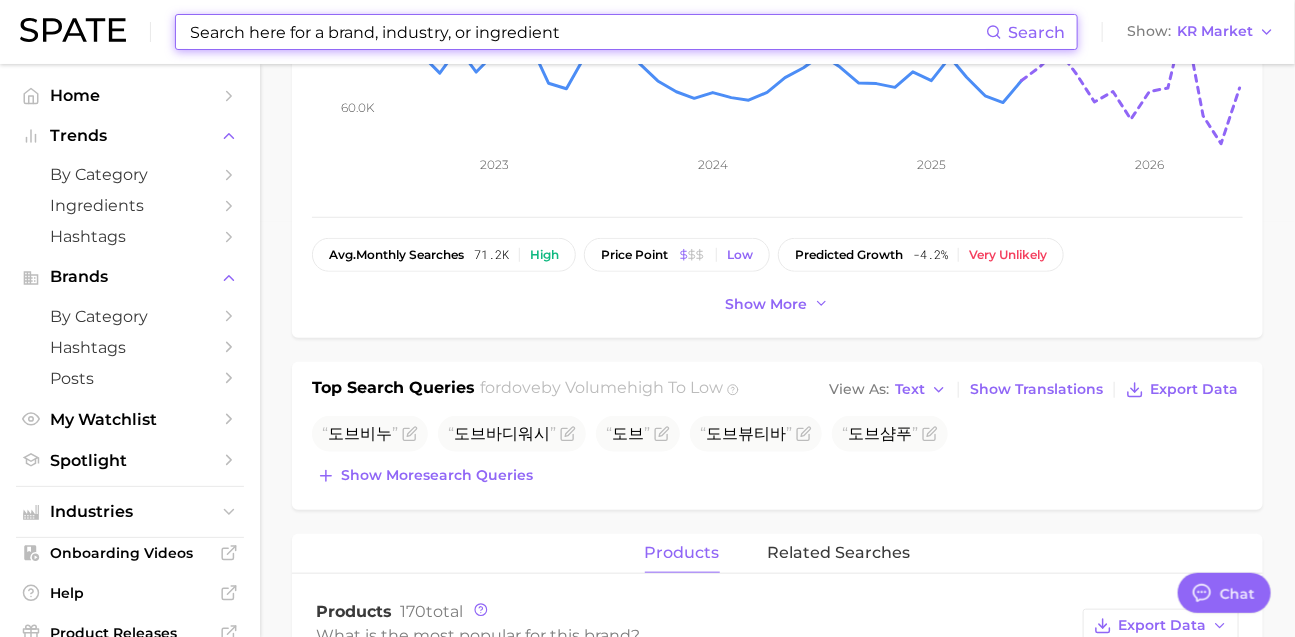 click at bounding box center [587, 32] 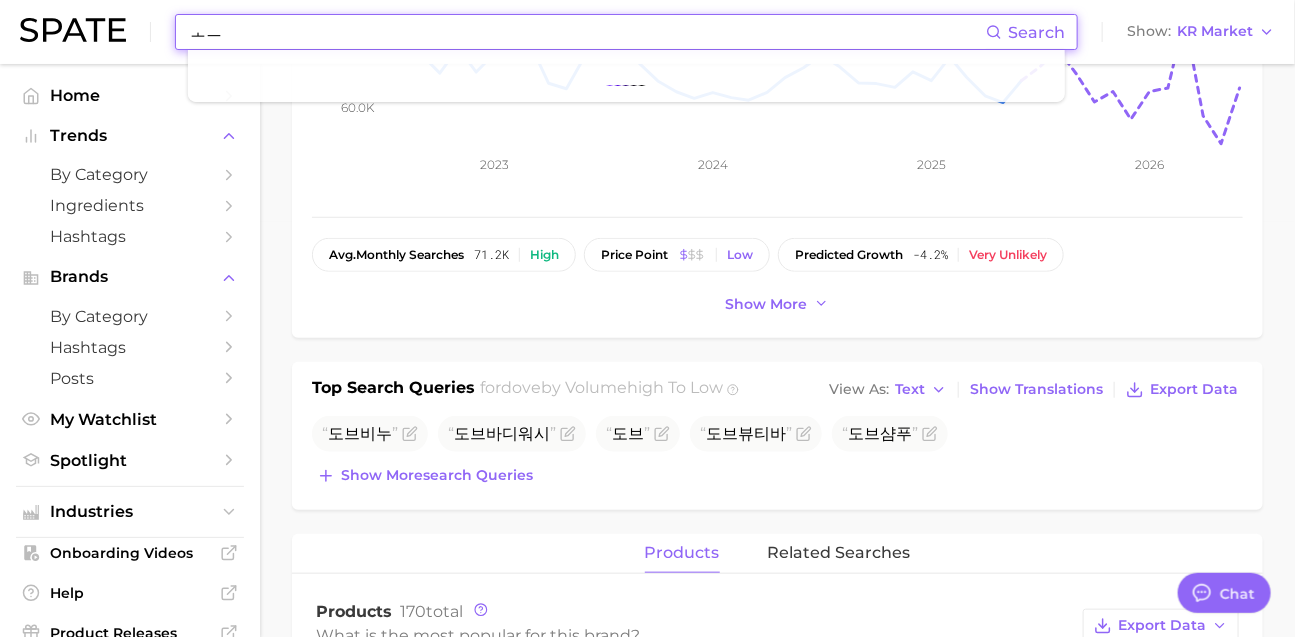 type on "ㅗ" 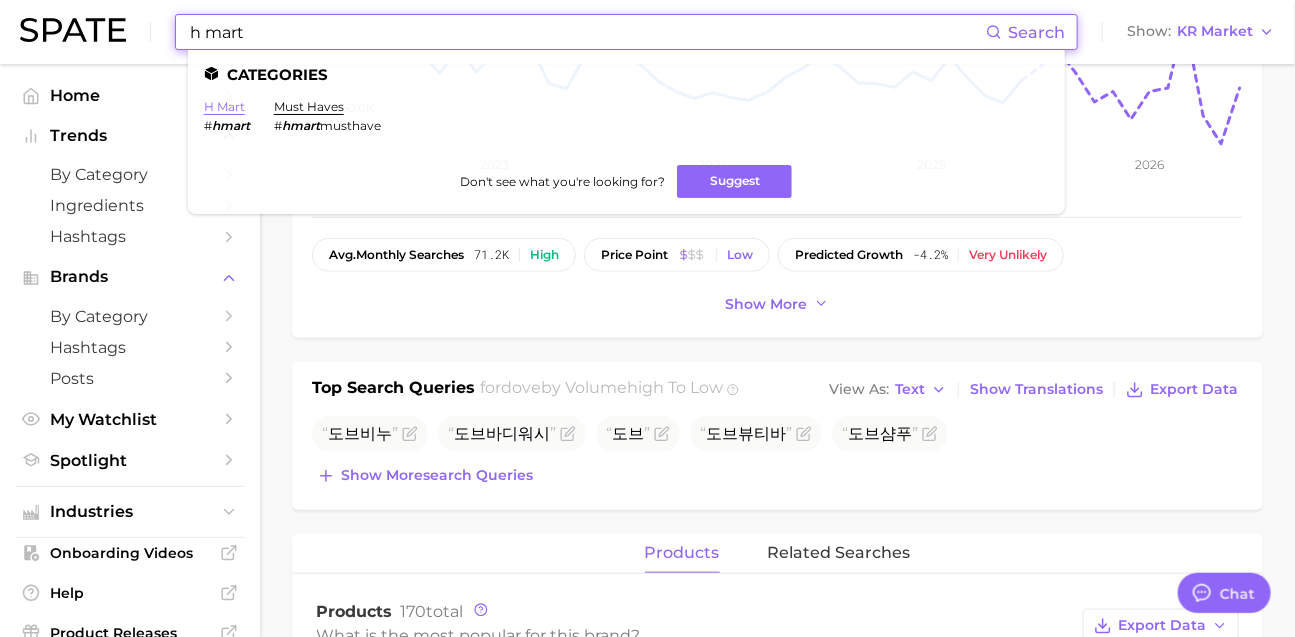 type on "h mart" 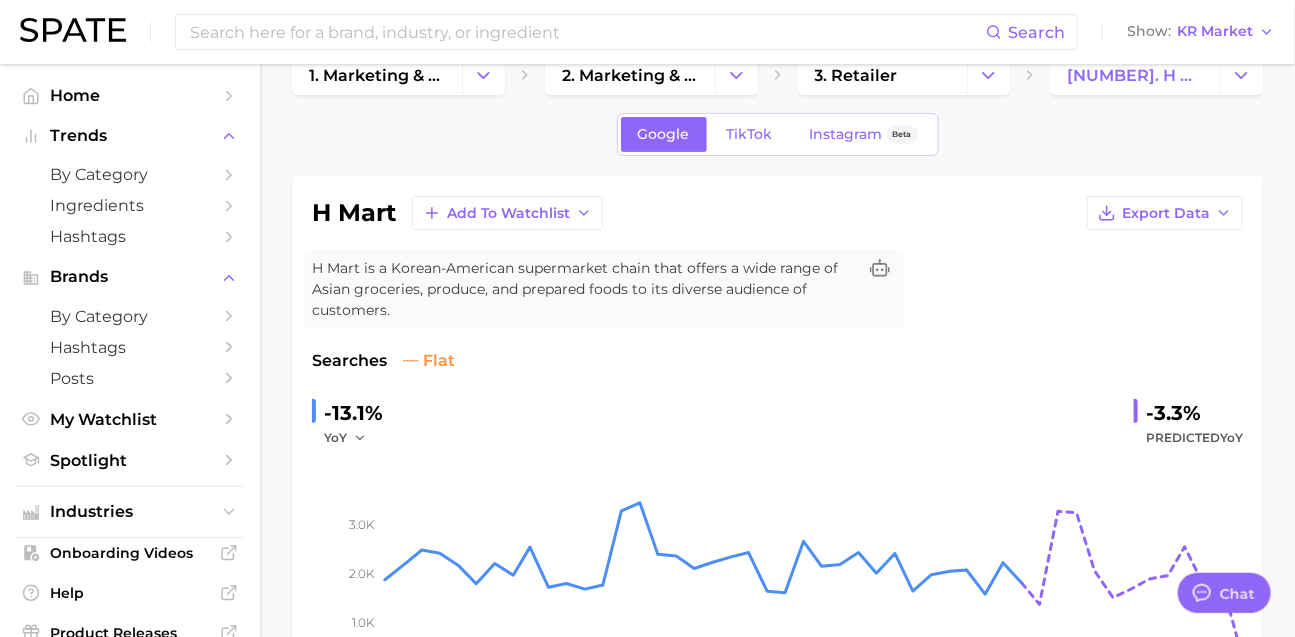 scroll, scrollTop: 0, scrollLeft: 0, axis: both 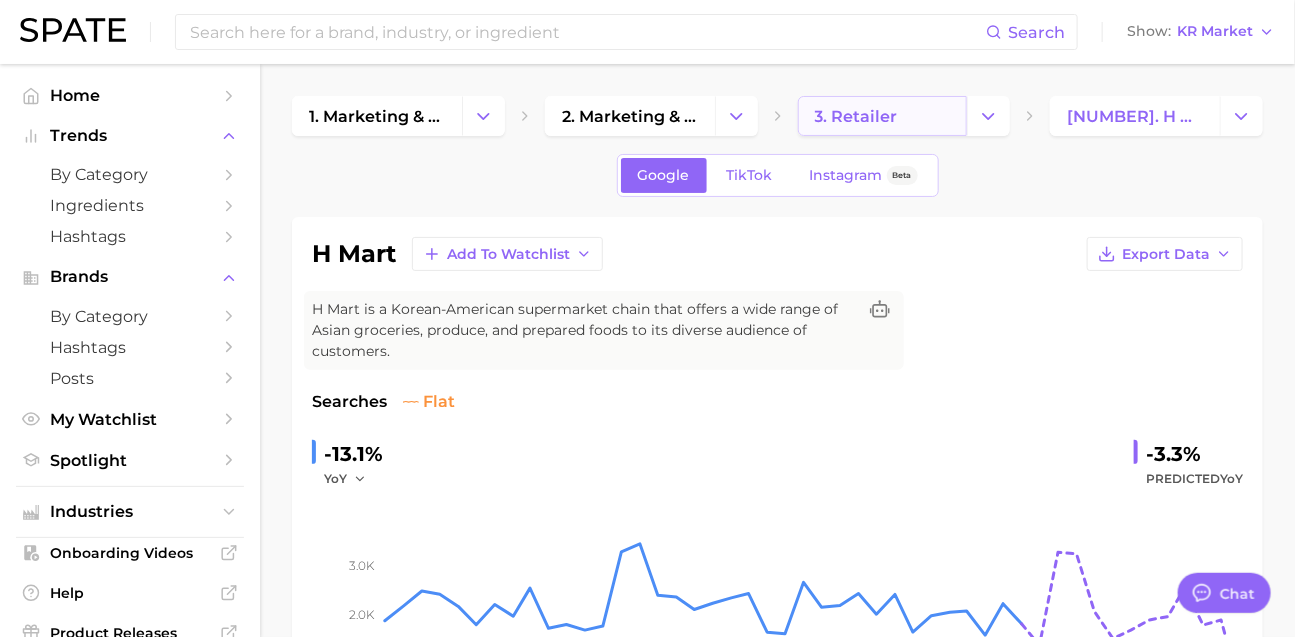 click on "3. retailer" at bounding box center [883, 116] 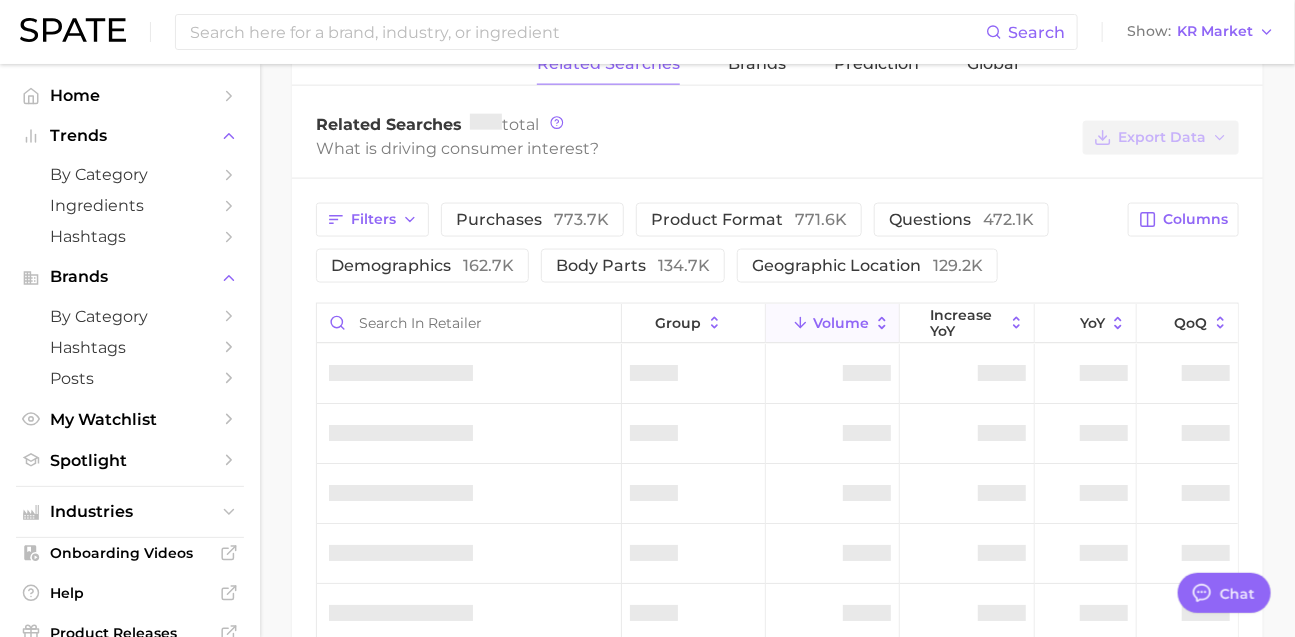 scroll, scrollTop: 1050, scrollLeft: 0, axis: vertical 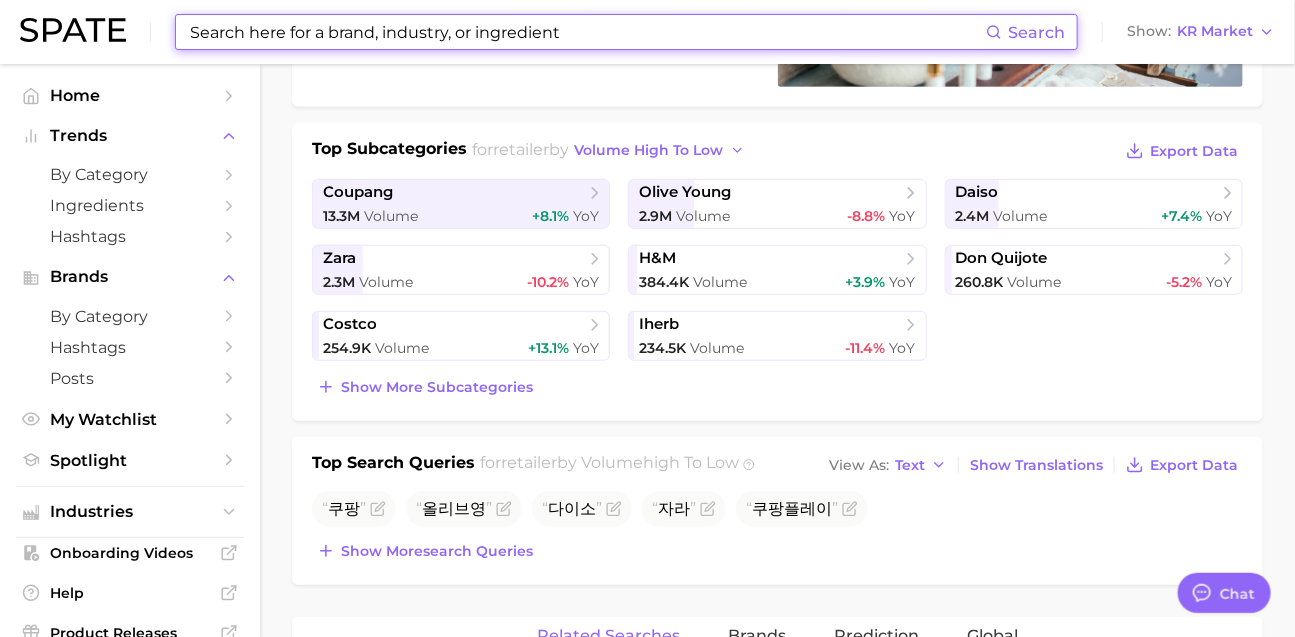 click at bounding box center (587, 32) 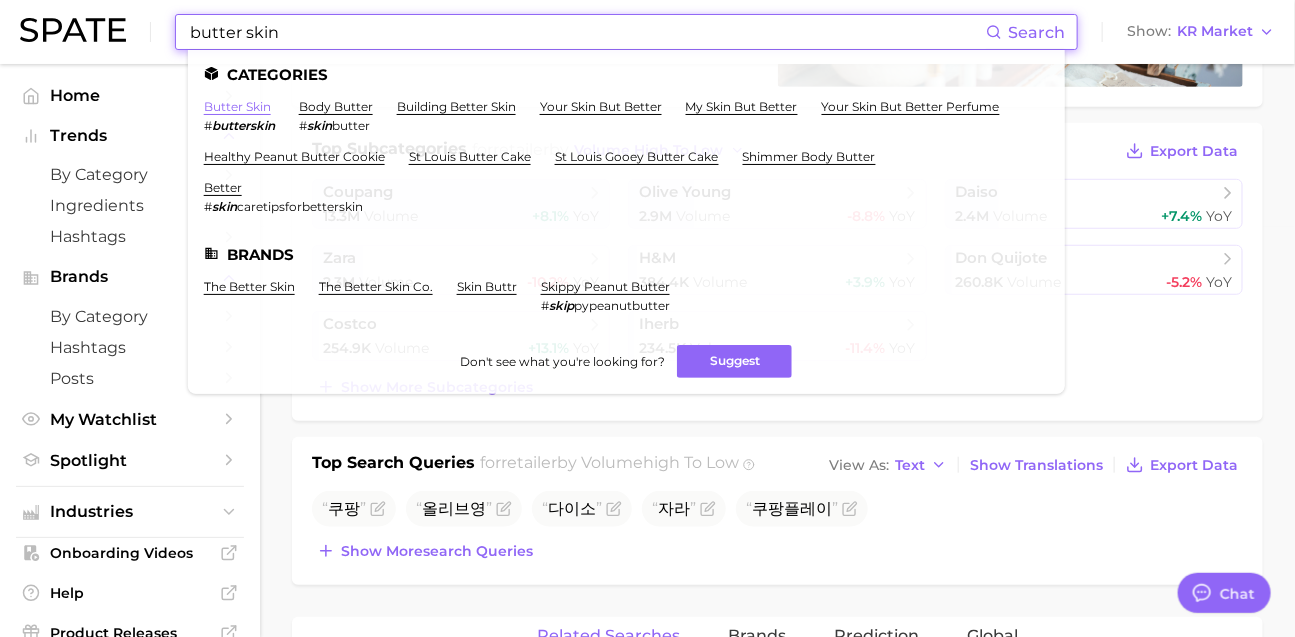 type on "butter skin" 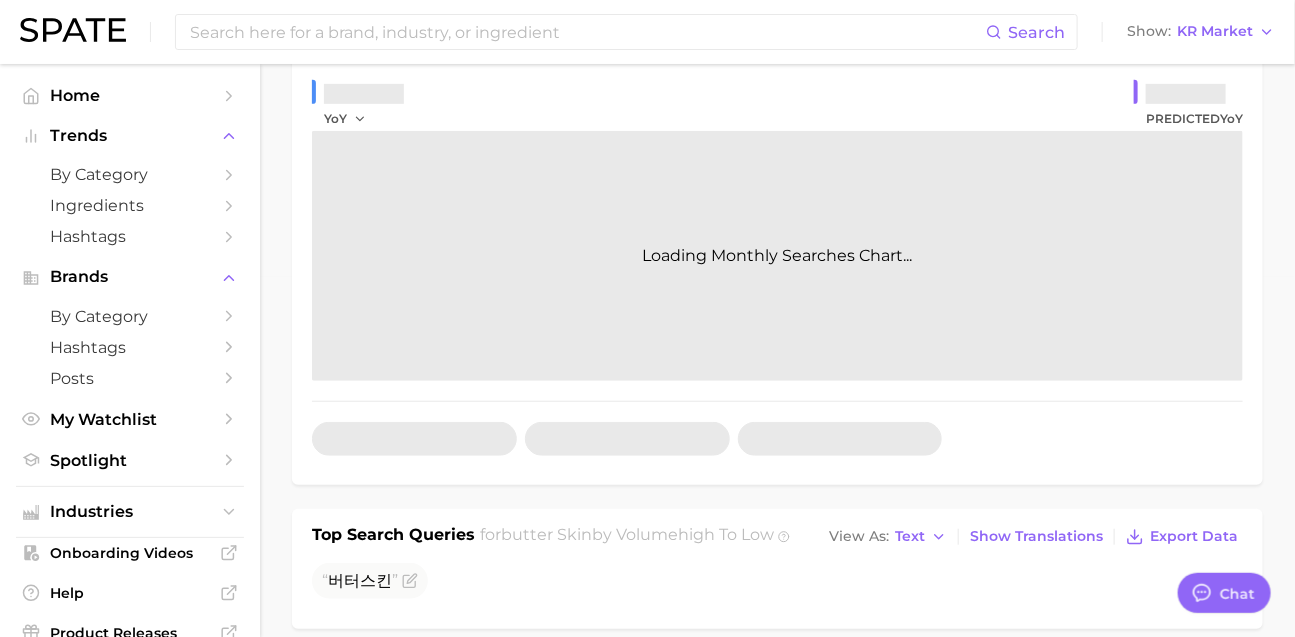 scroll, scrollTop: 678, scrollLeft: 0, axis: vertical 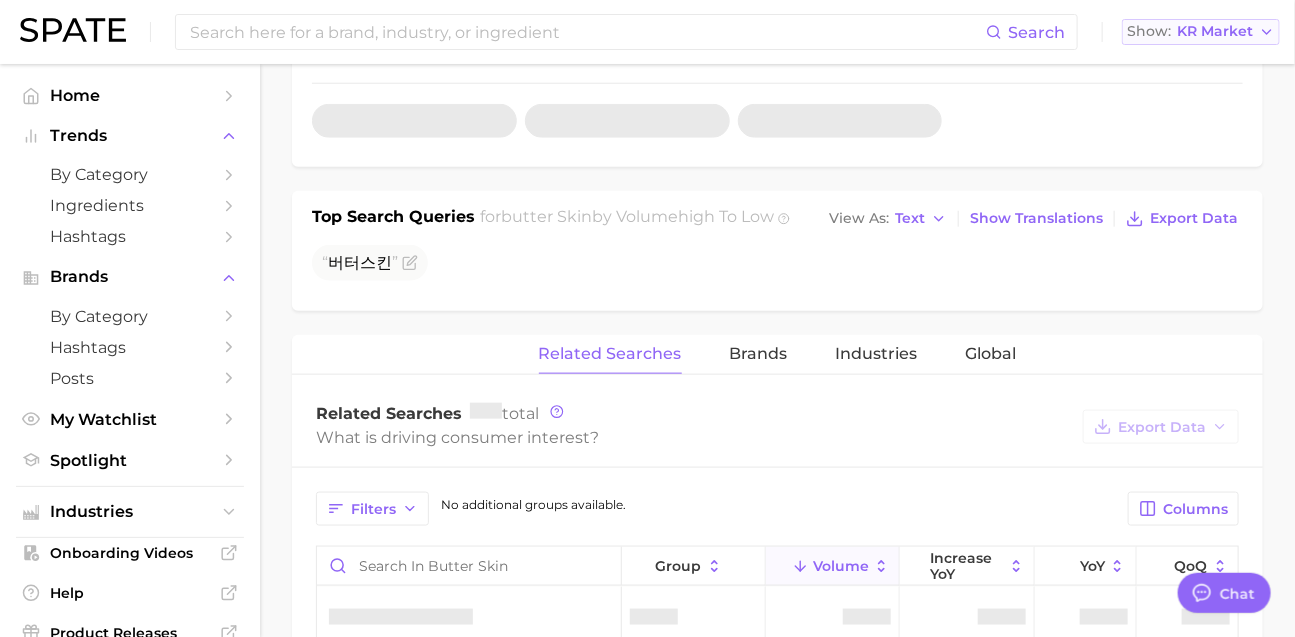 click on "KR Market" at bounding box center (1215, 31) 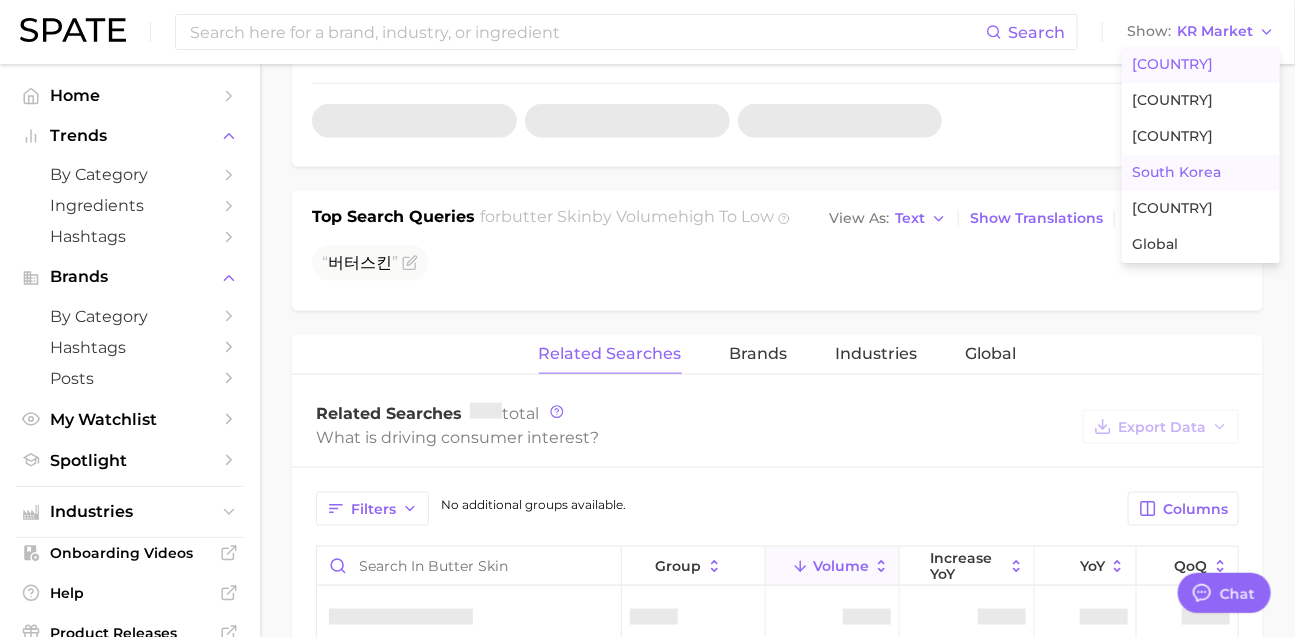 click on "[COUNTRY]" at bounding box center (1172, 64) 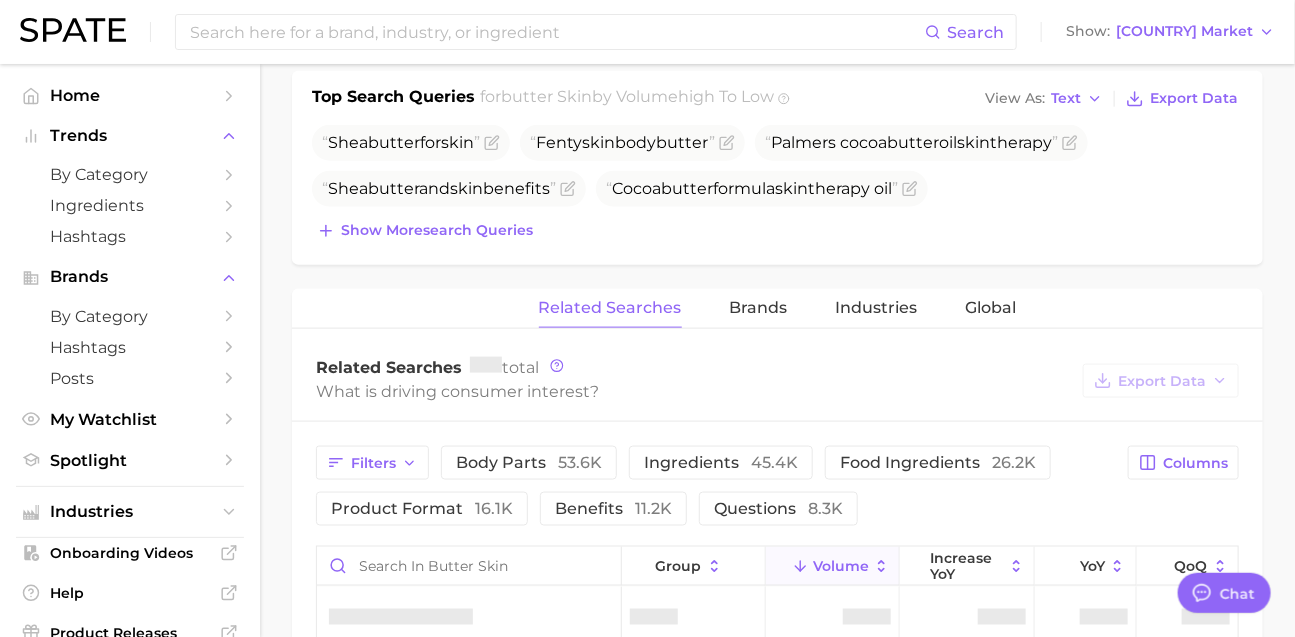 scroll, scrollTop: 795, scrollLeft: 0, axis: vertical 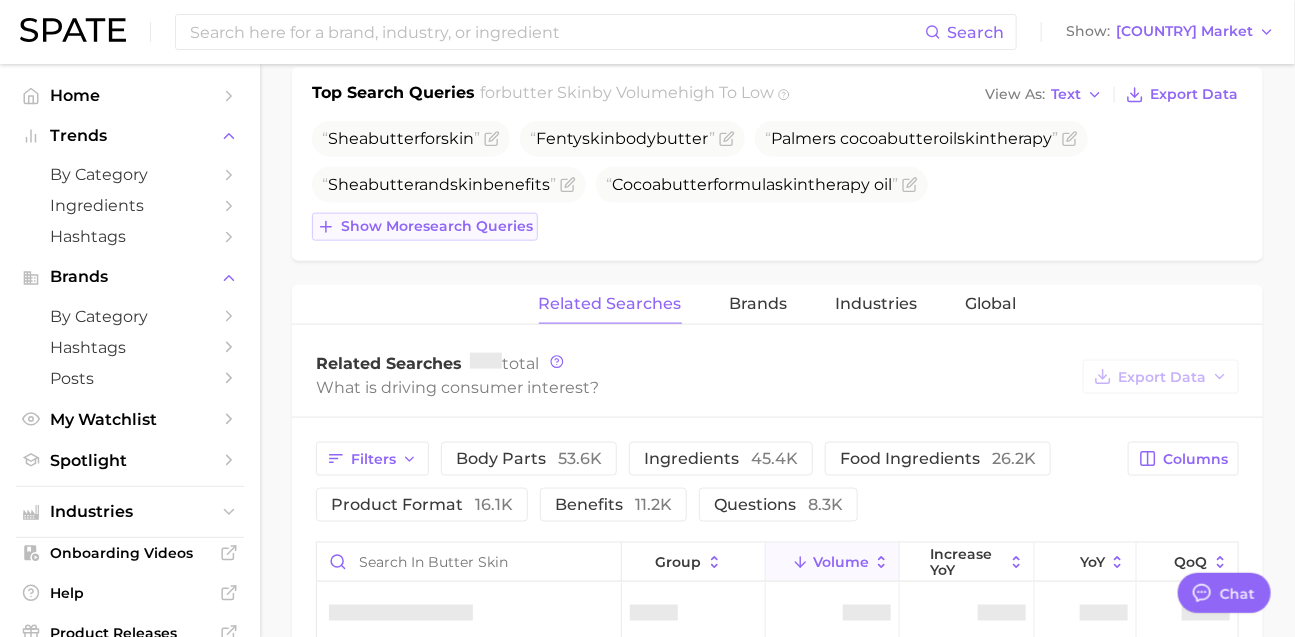 click on "Show more  search queries" at bounding box center (425, 227) 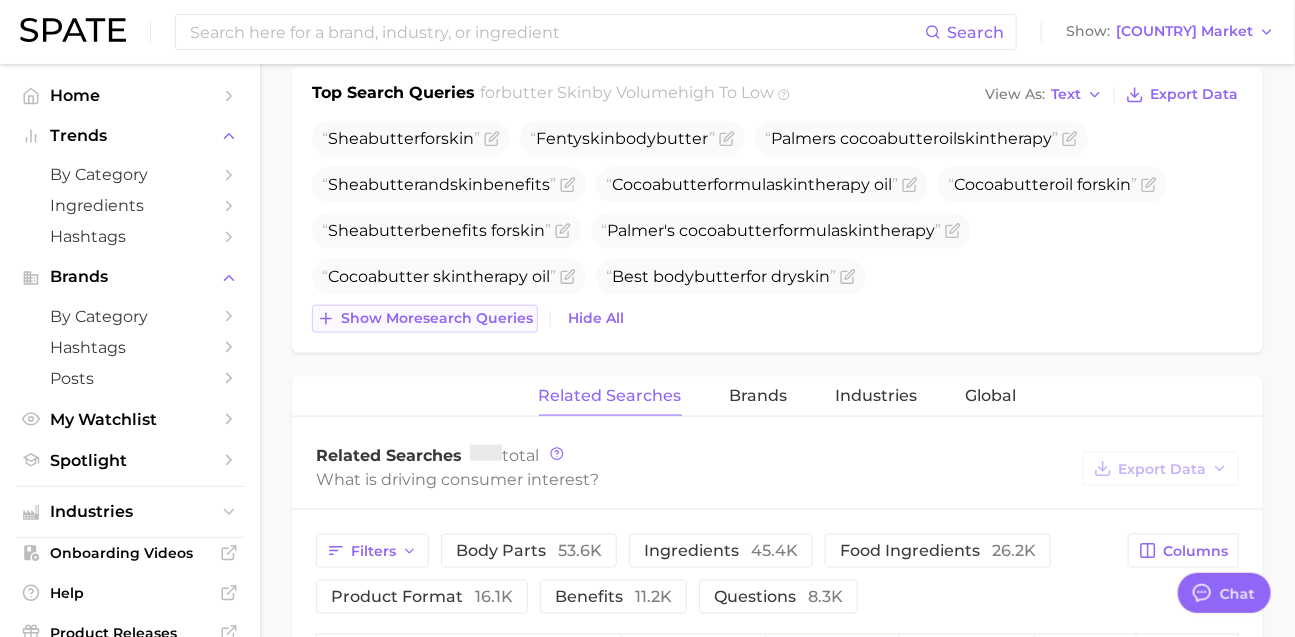 click on "Show more  search queries" at bounding box center [425, 319] 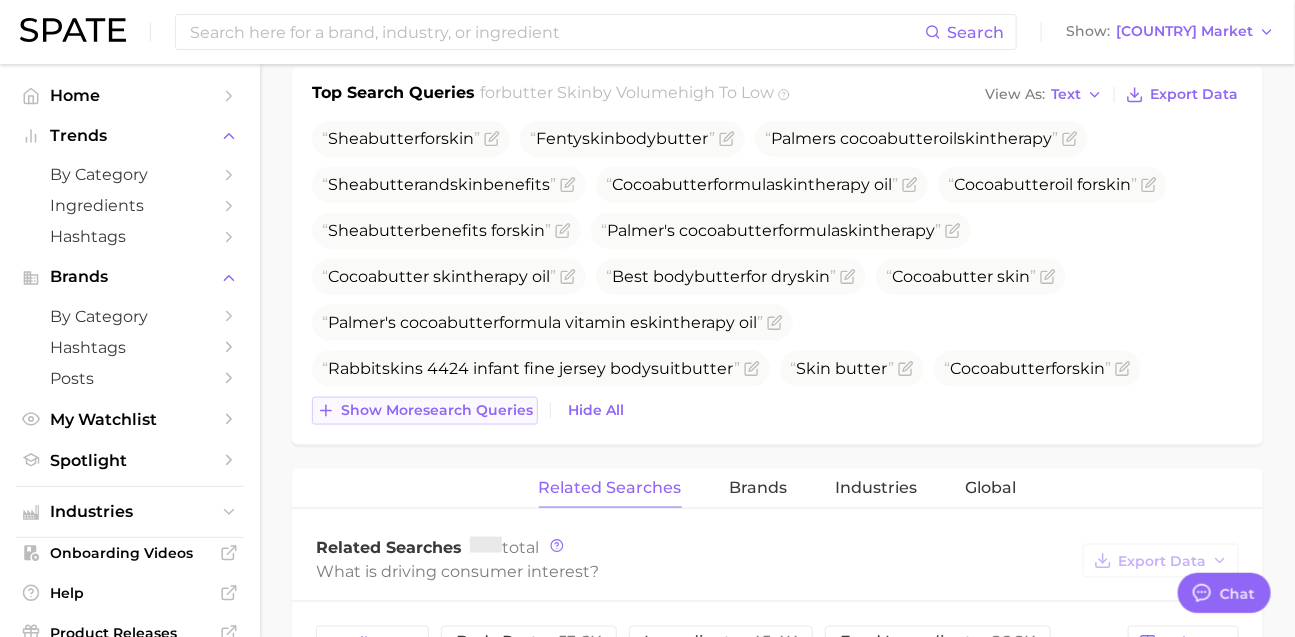 click on "Show more  search queries" at bounding box center [437, 410] 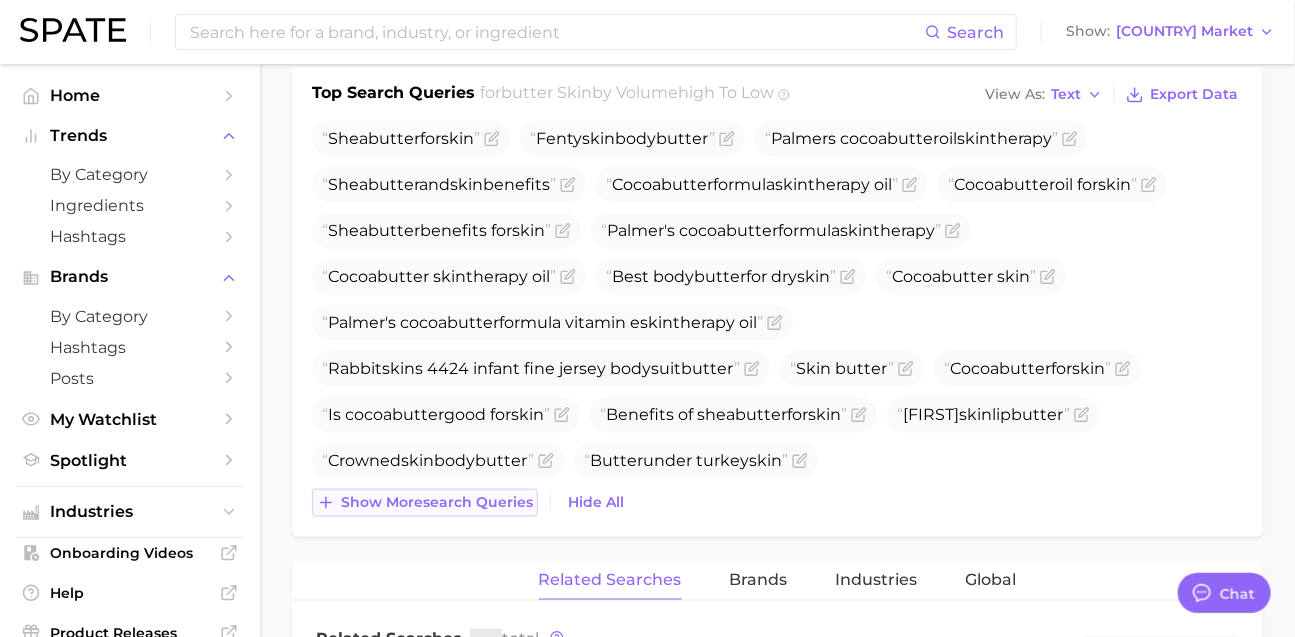 click on "Show more  search queries" at bounding box center (437, 502) 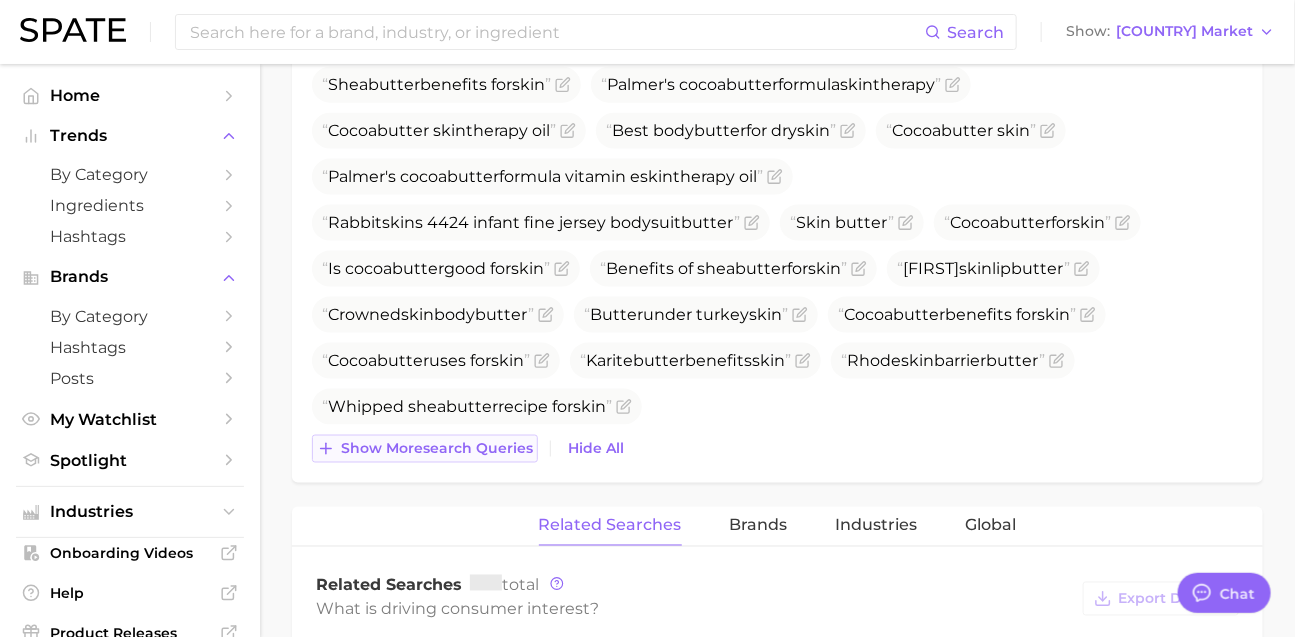 scroll, scrollTop: 945, scrollLeft: 0, axis: vertical 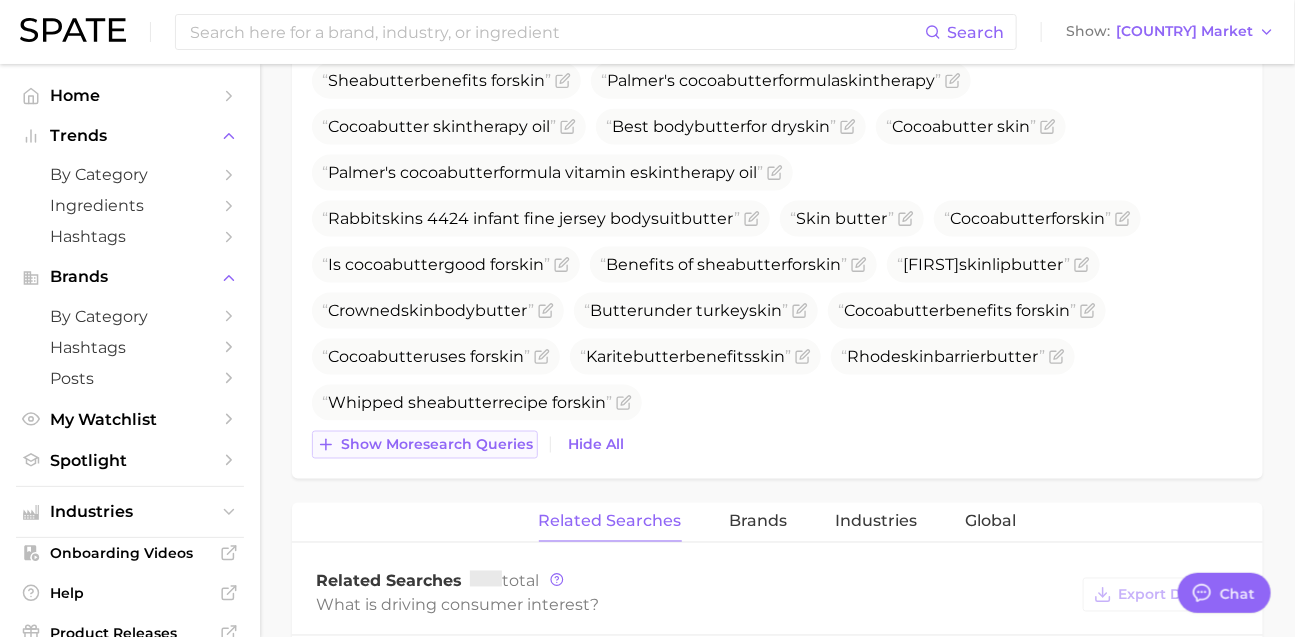 click on "Show more  search queries" at bounding box center (437, 444) 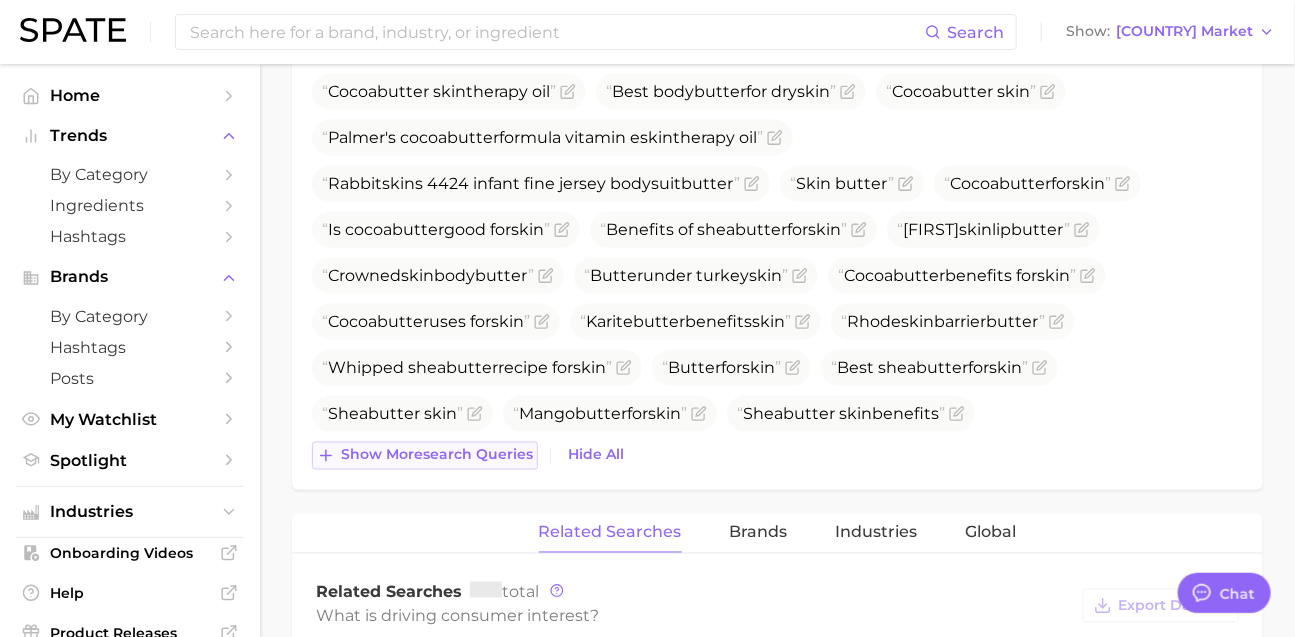 click on "Show more  search queries" at bounding box center [437, 455] 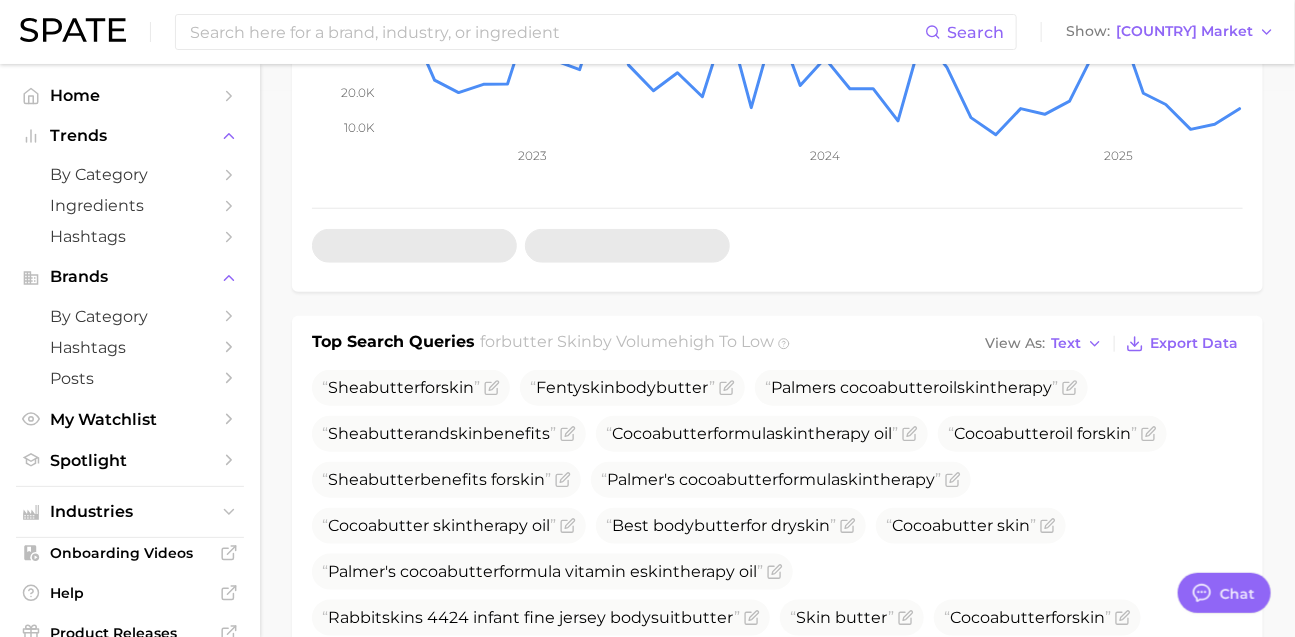 scroll, scrollTop: 0, scrollLeft: 0, axis: both 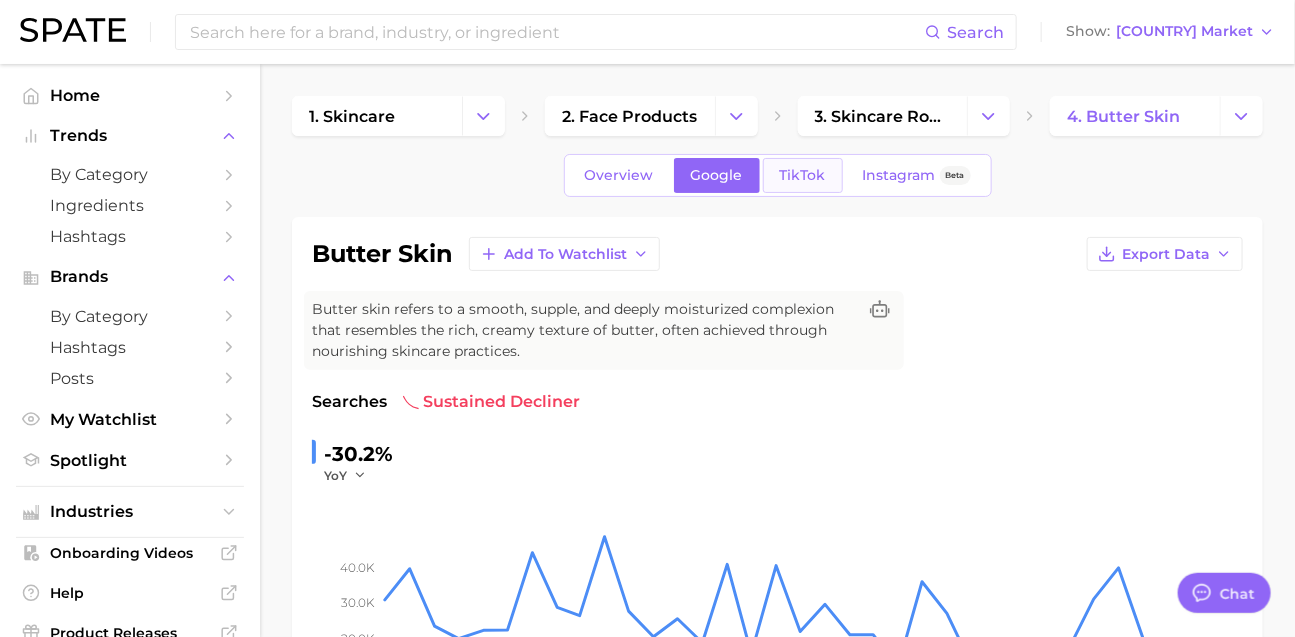 click on "TikTok" at bounding box center (803, 175) 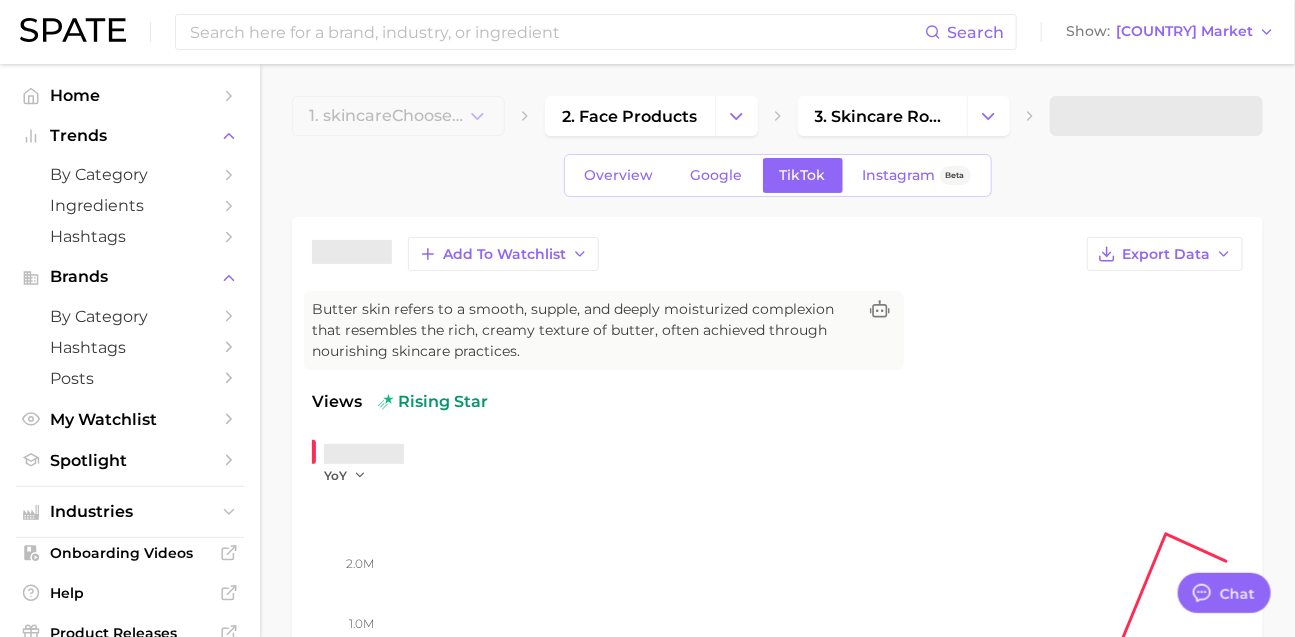 scroll, scrollTop: 0, scrollLeft: 0, axis: both 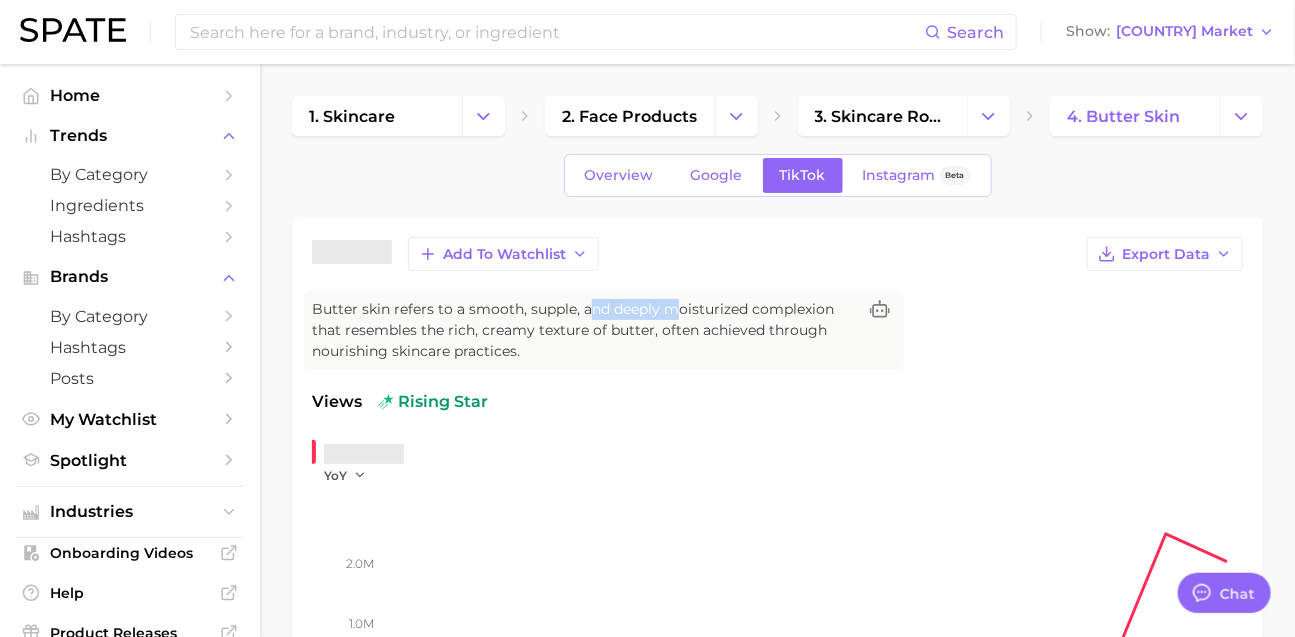 drag, startPoint x: 657, startPoint y: 332, endPoint x: 780, endPoint y: 338, distance: 123.146255 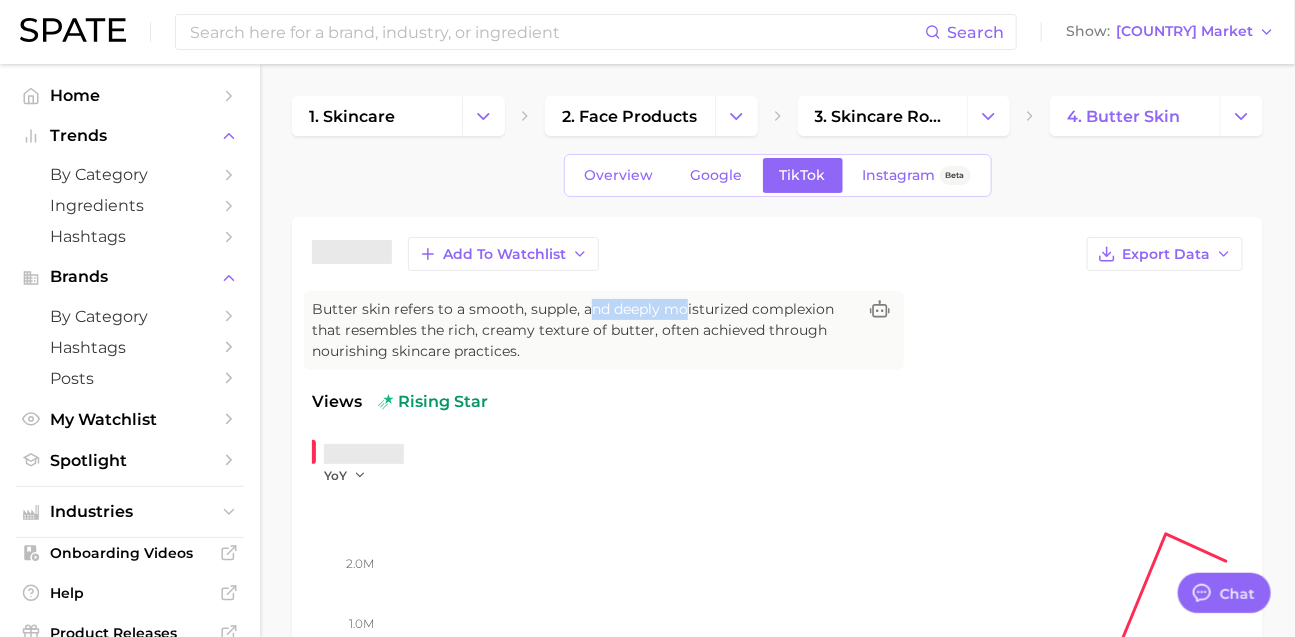 click on "Butter skin refers to a smooth, supple, and deeply moisturized complexion that resembles the rich, creamy texture of butter, often achieved through nourishing skincare practices." at bounding box center [584, 330] 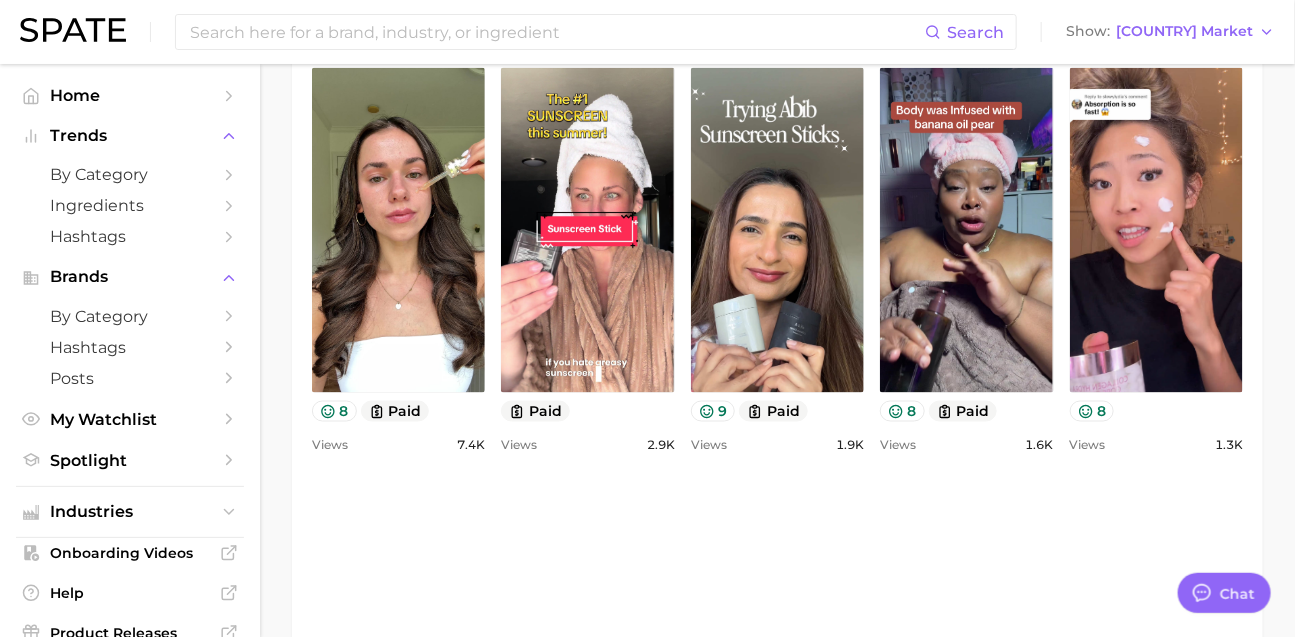 scroll, scrollTop: 1091, scrollLeft: 0, axis: vertical 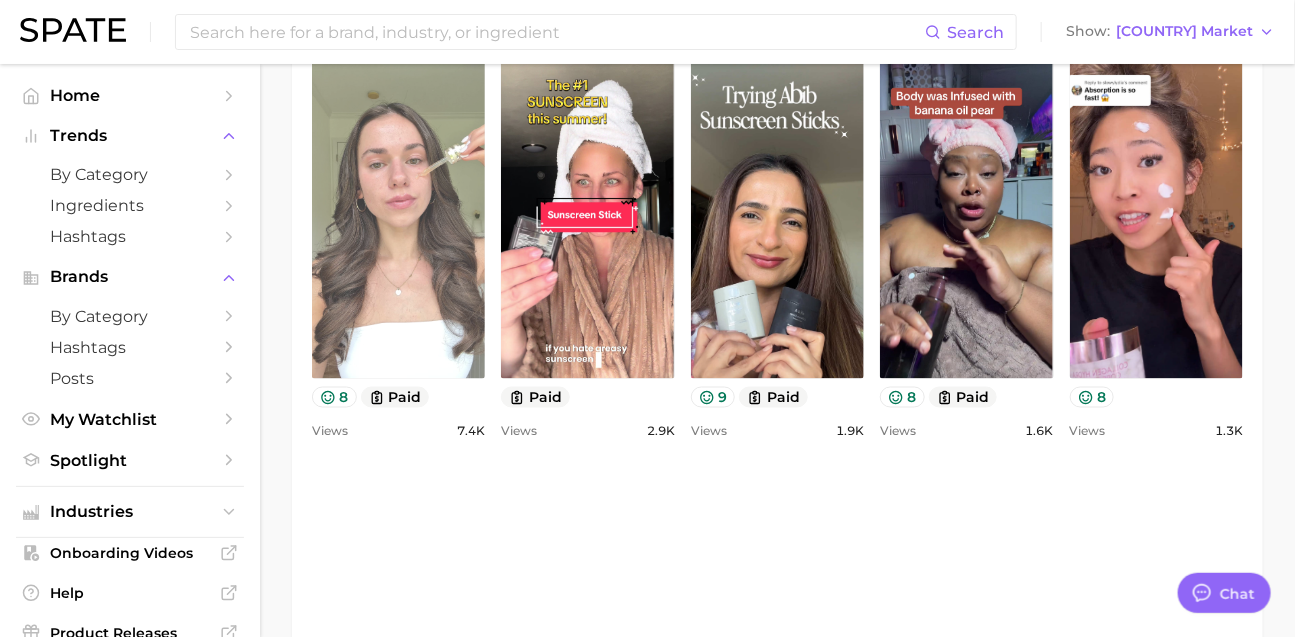 click on "view post on TikTok" at bounding box center [398, 216] 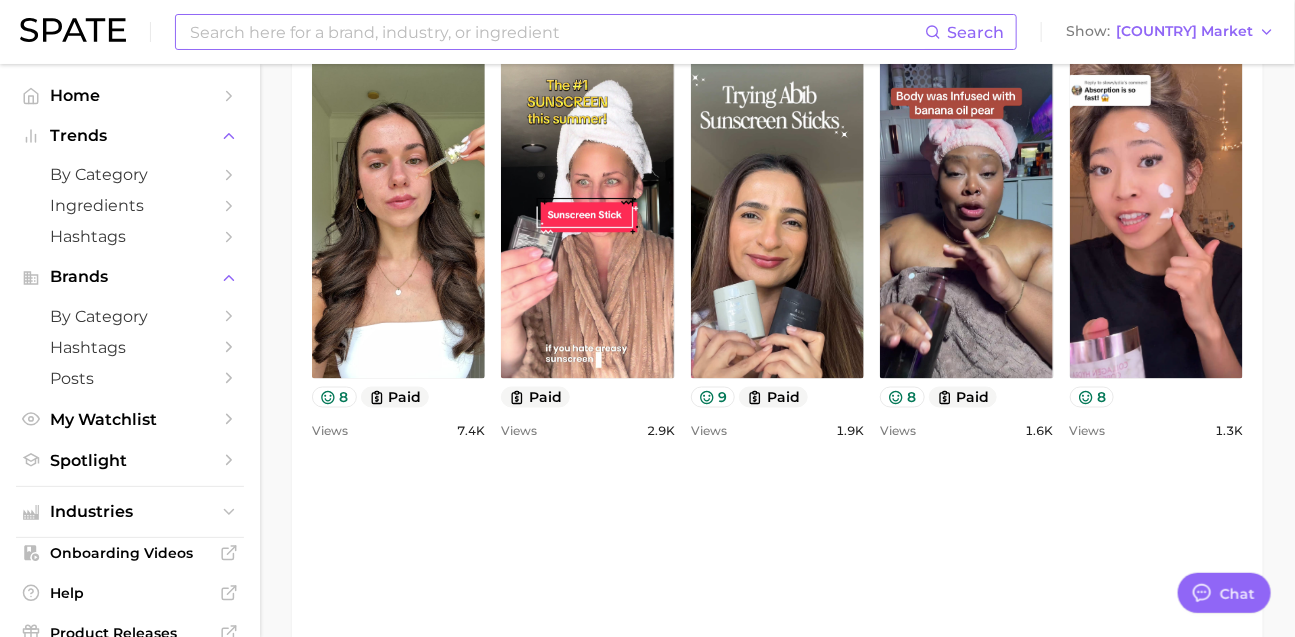click at bounding box center [556, 32] 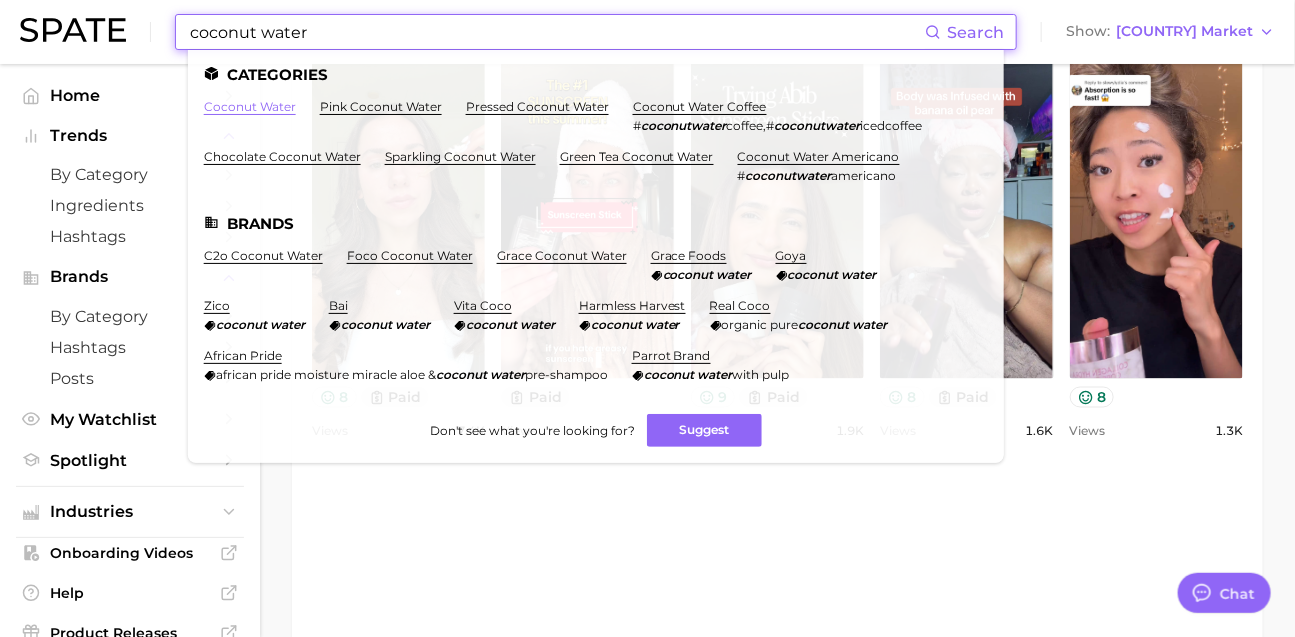 type on "coconut water" 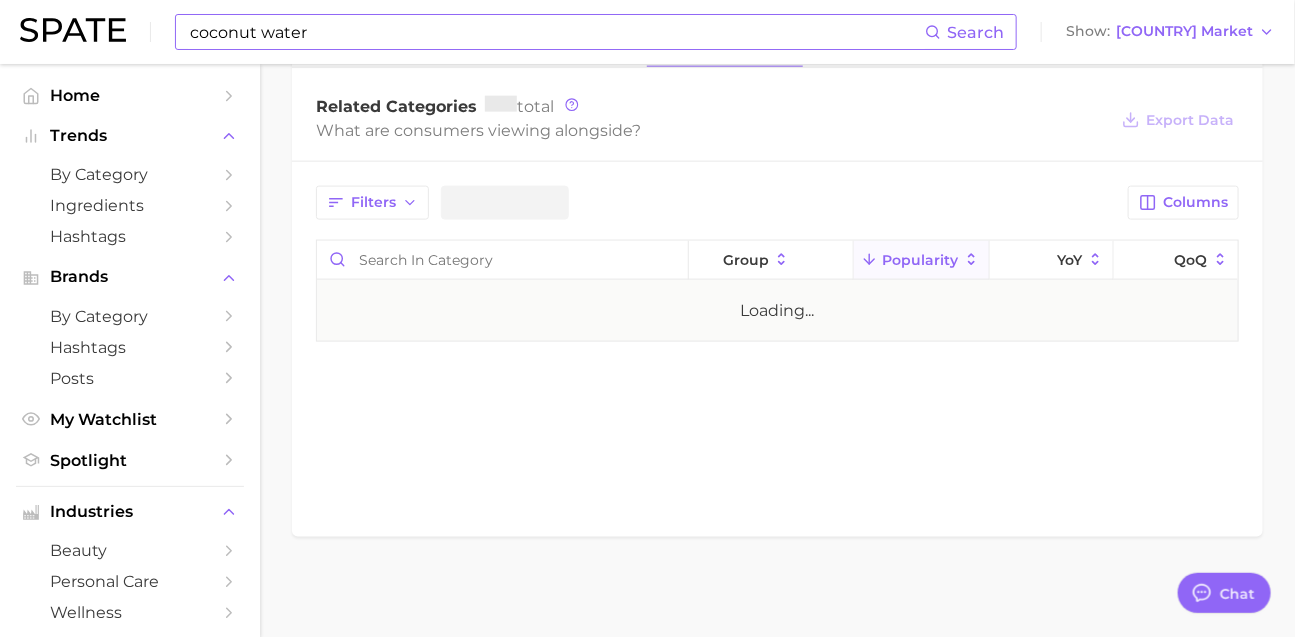 scroll, scrollTop: 0, scrollLeft: 0, axis: both 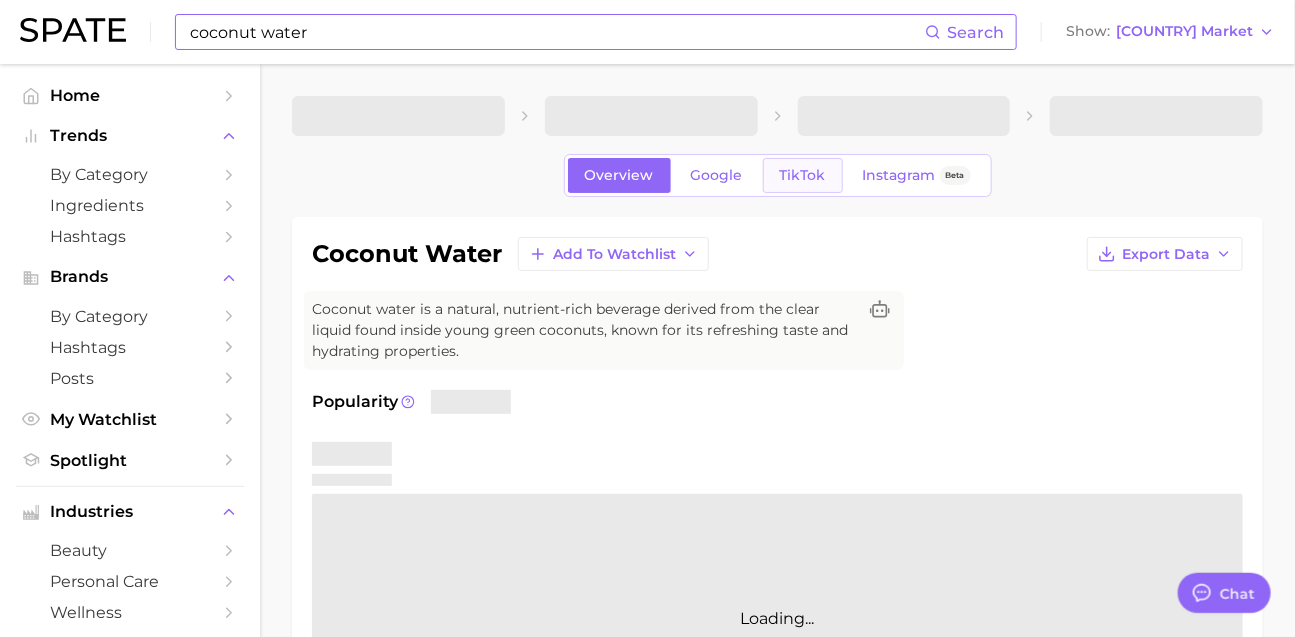 click on "TikTok" at bounding box center [803, 175] 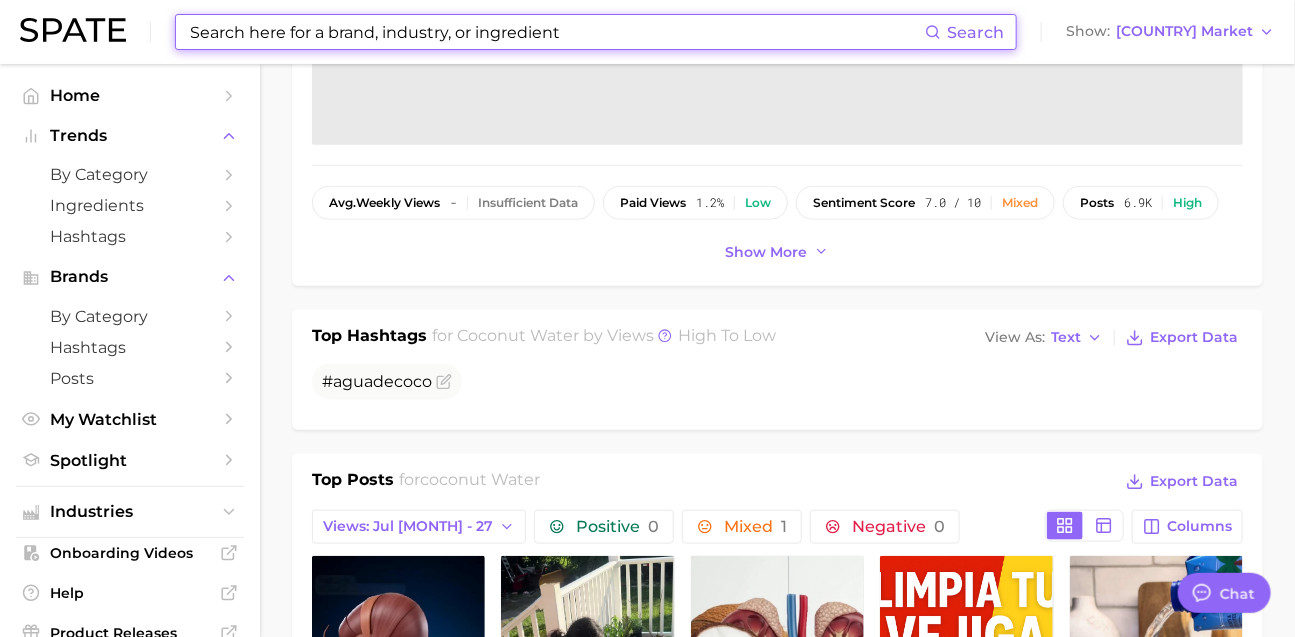 scroll, scrollTop: 581, scrollLeft: 0, axis: vertical 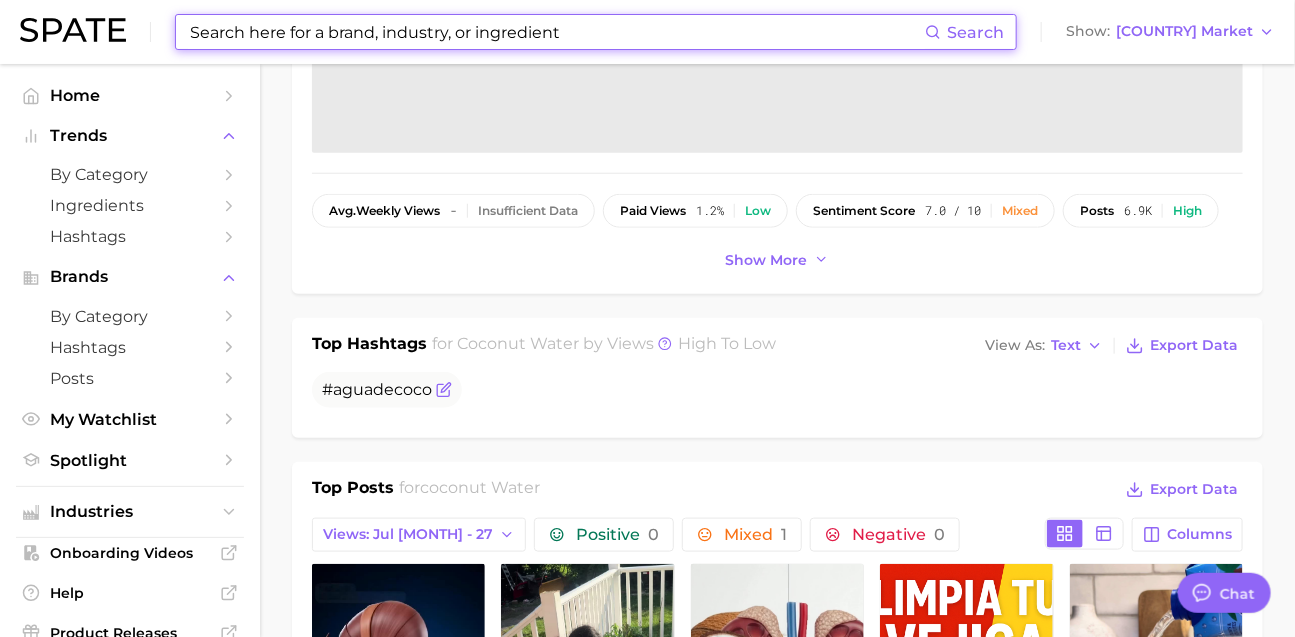 click on "#aguadecoco" at bounding box center (377, 389) 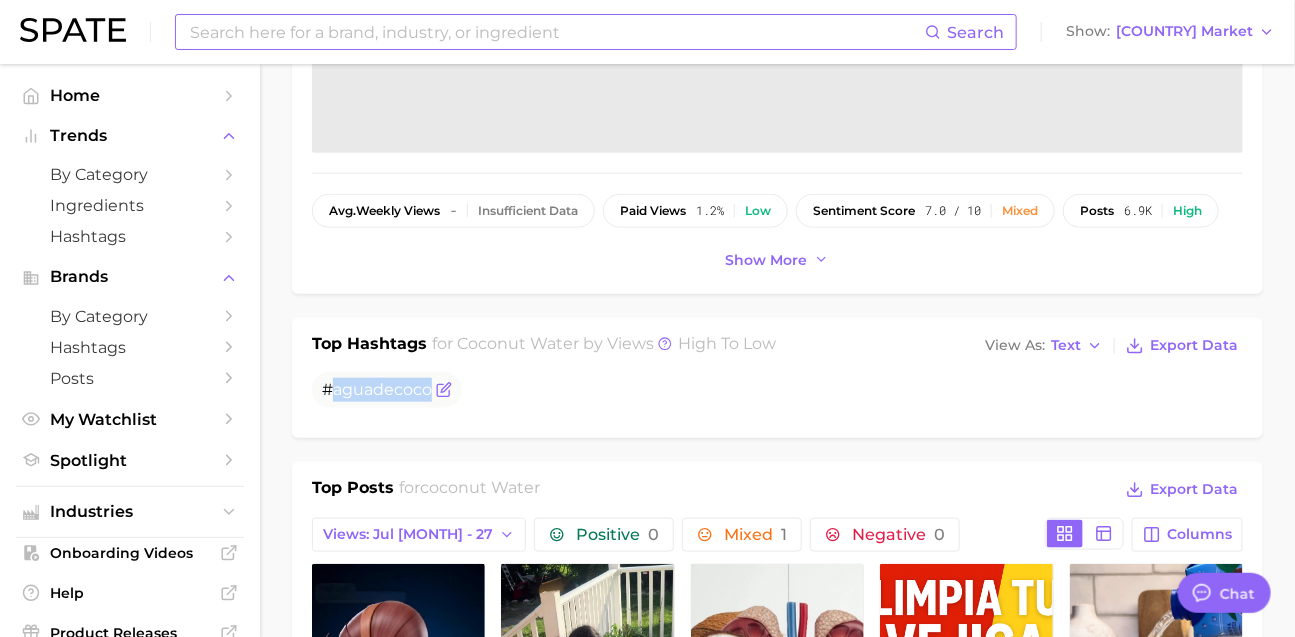 click on "#aguadecoco" at bounding box center (377, 389) 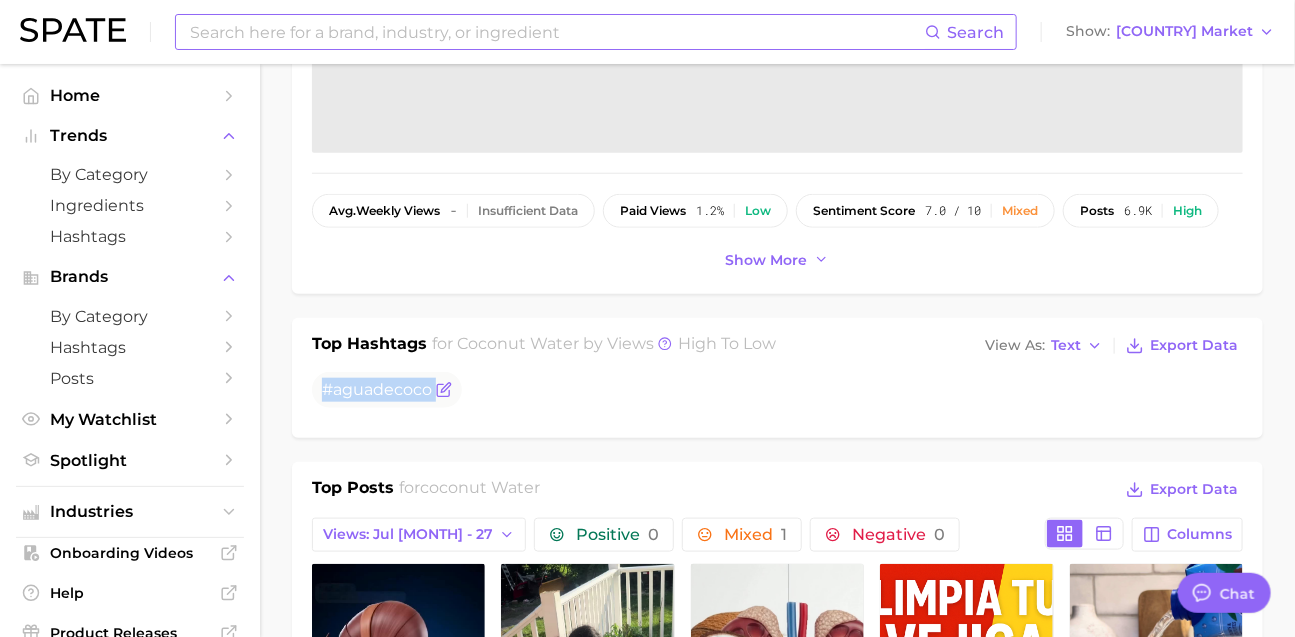 click on "#aguadecoco" at bounding box center (377, 389) 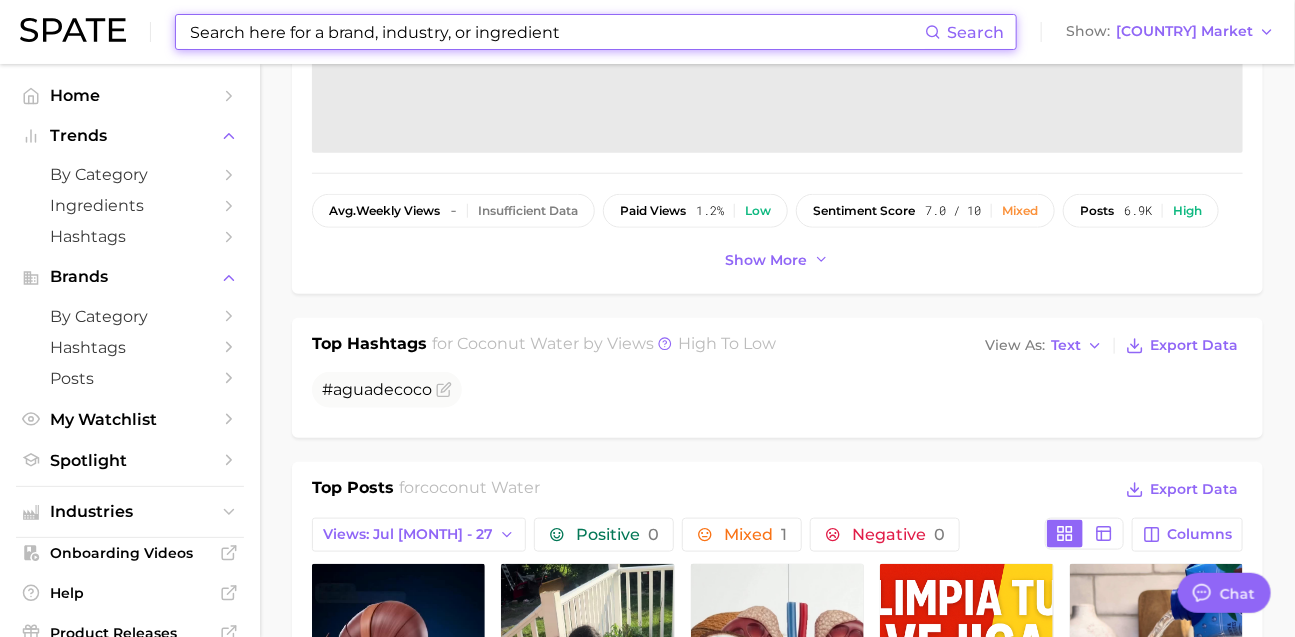click at bounding box center (556, 32) 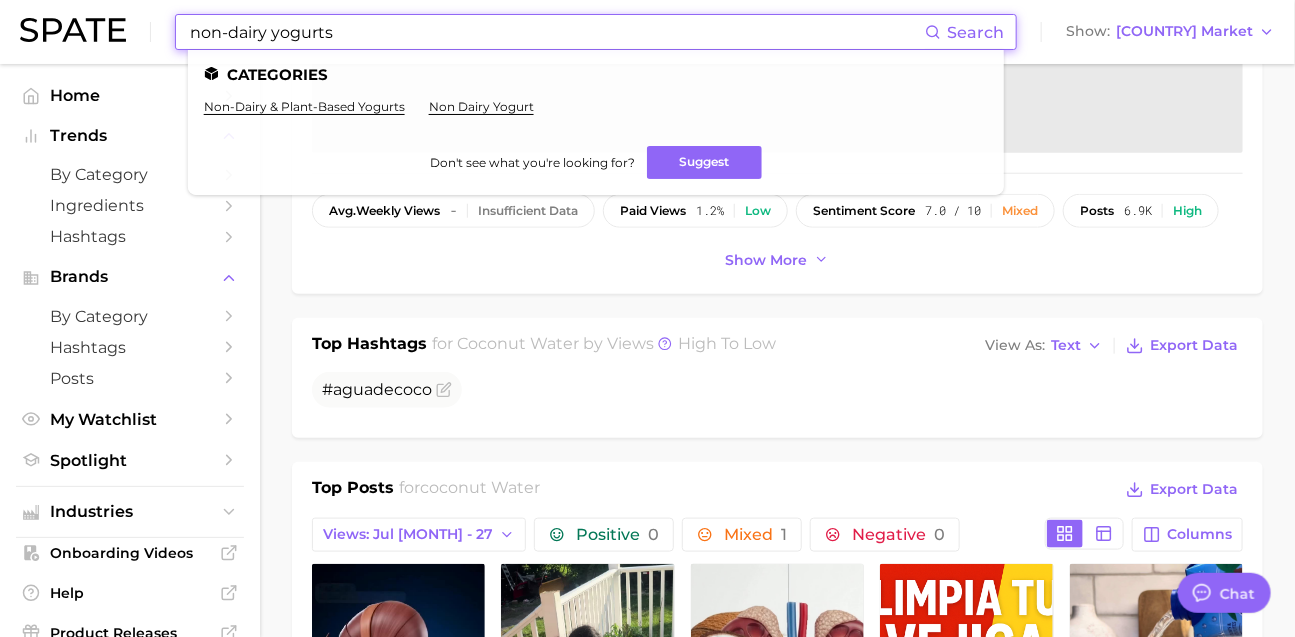 click on "non-dairy & plant-based yogurts non dairy yogurt" at bounding box center [596, 114] 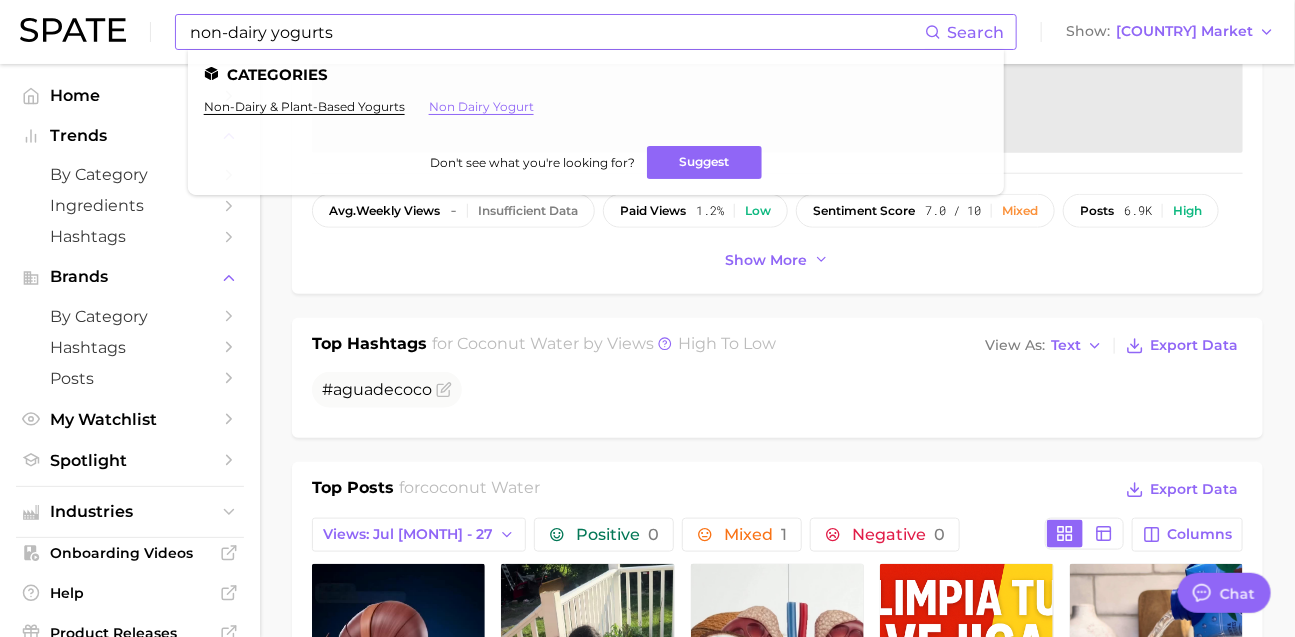 click on "non dairy yogurt" at bounding box center (481, 106) 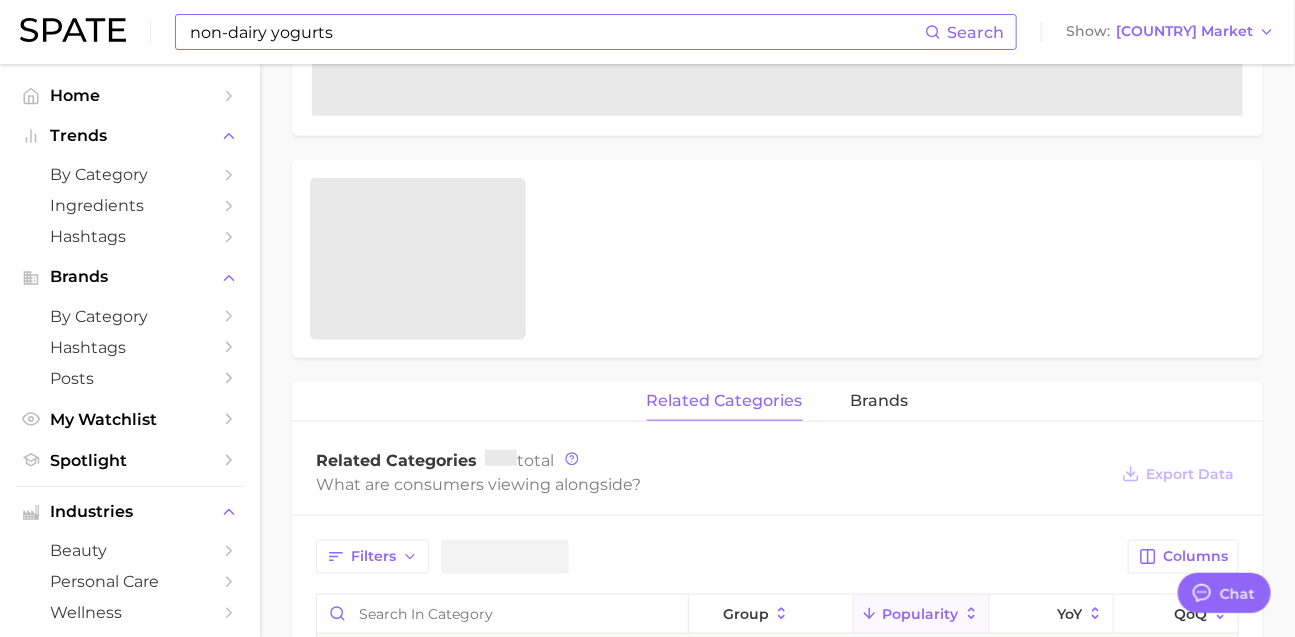 scroll, scrollTop: 0, scrollLeft: 0, axis: both 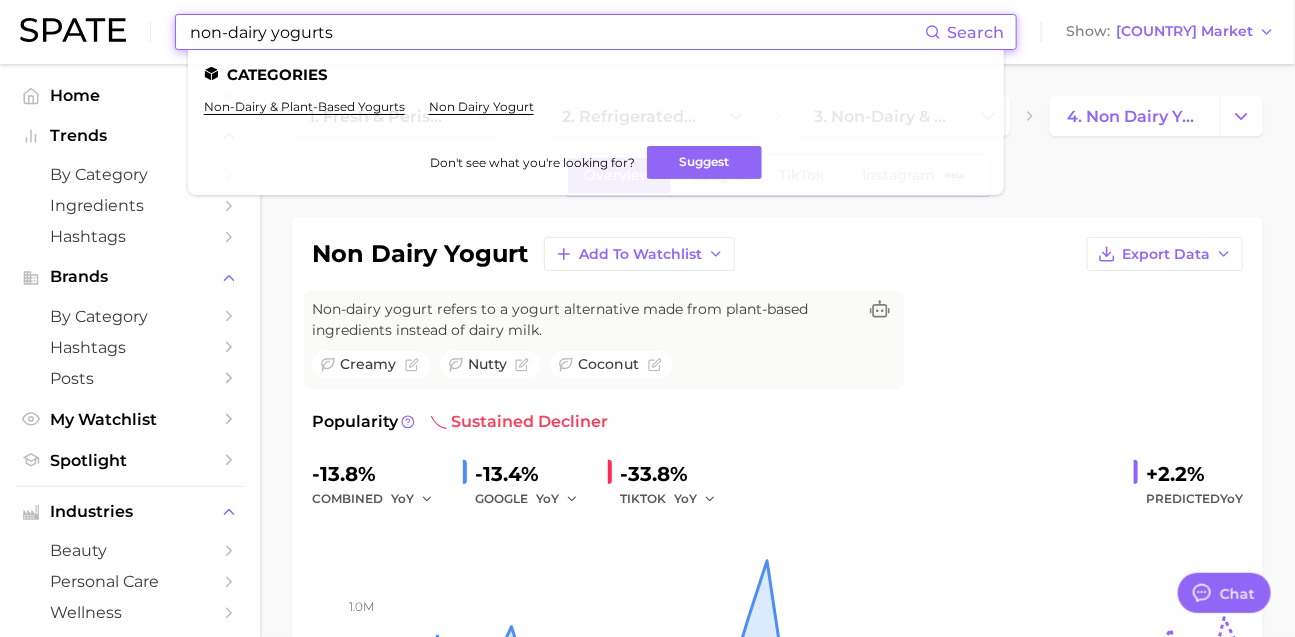click on "non-dairy yogurts" at bounding box center (556, 32) 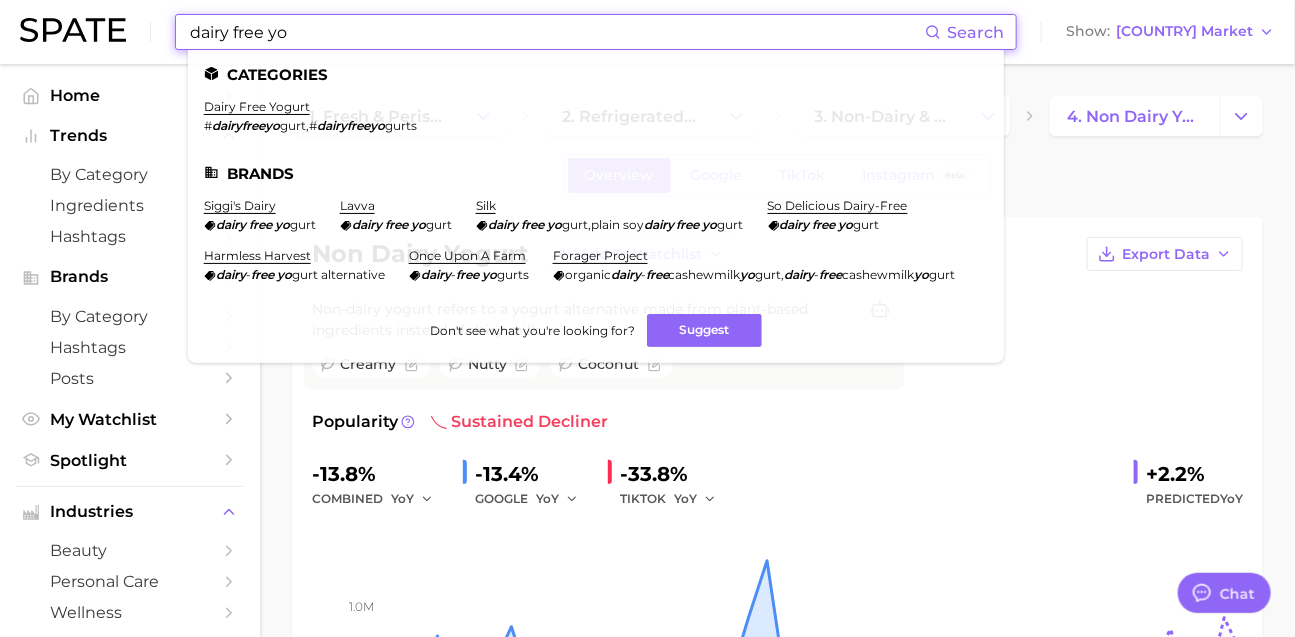 type on "dairy free yo" 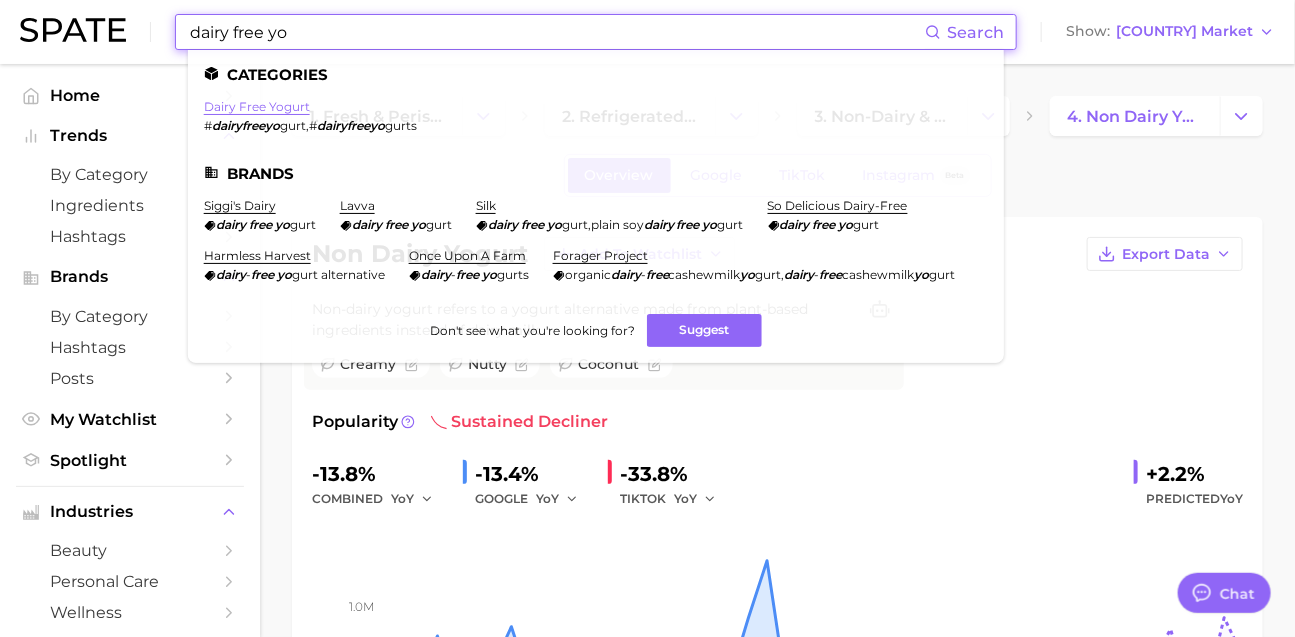 click on "dairy free yogurt" at bounding box center (257, 106) 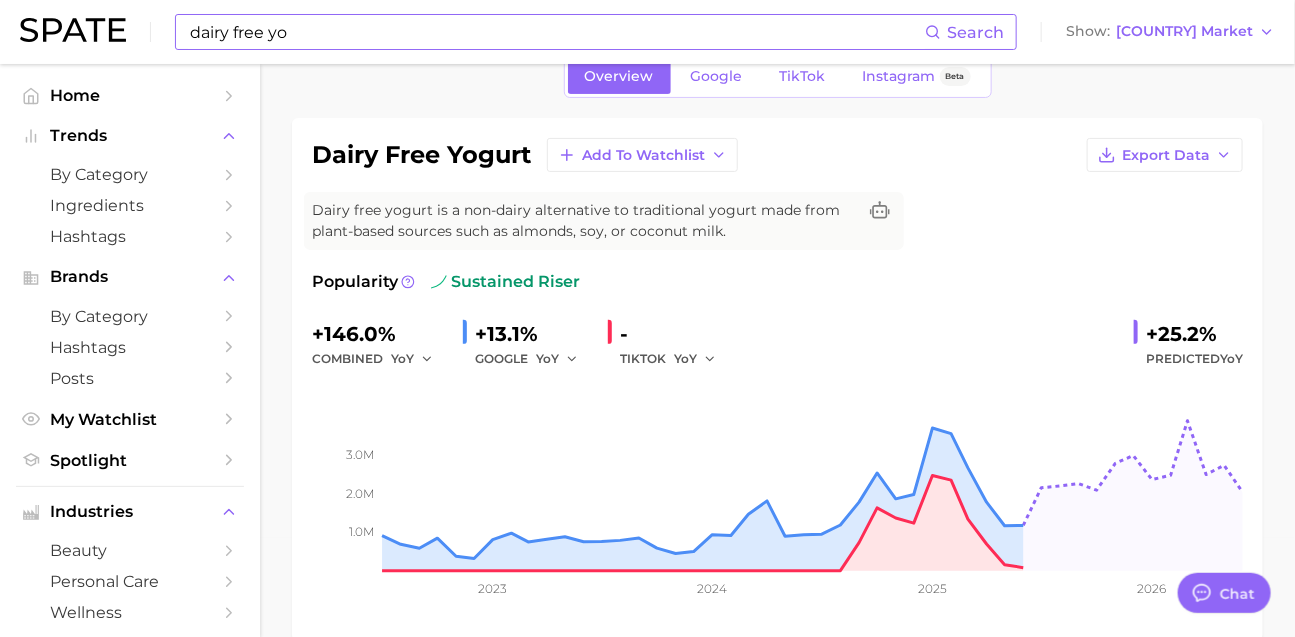 scroll, scrollTop: 110, scrollLeft: 0, axis: vertical 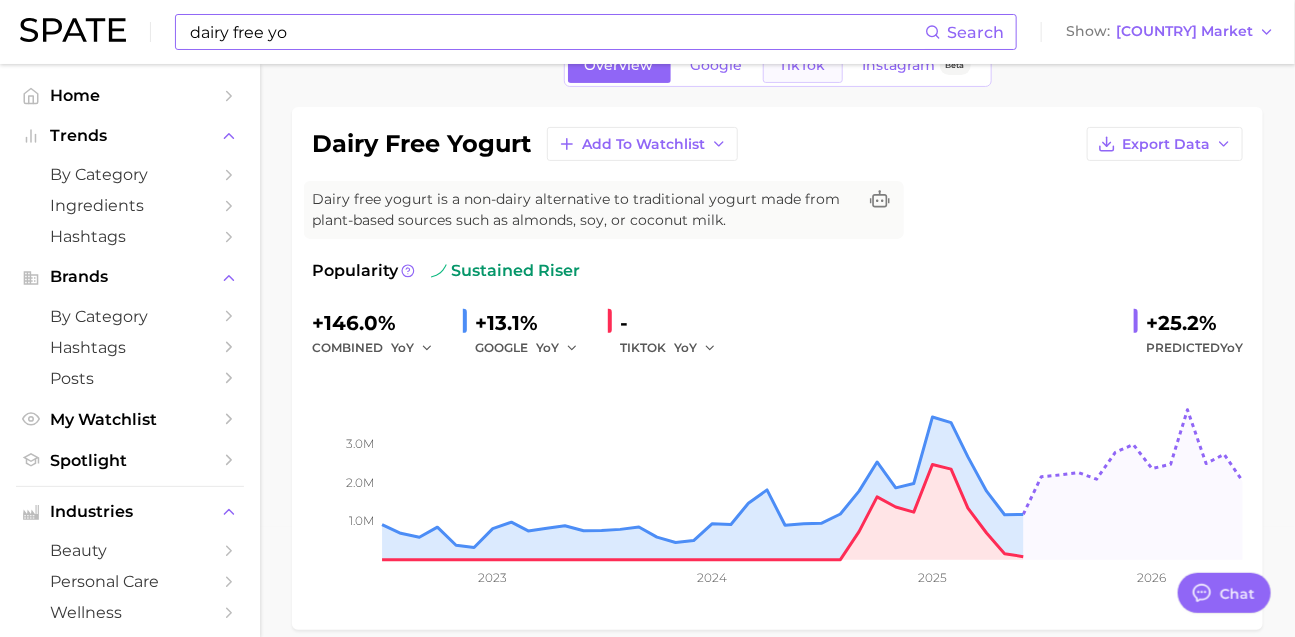 click on "TikTok" at bounding box center (803, 65) 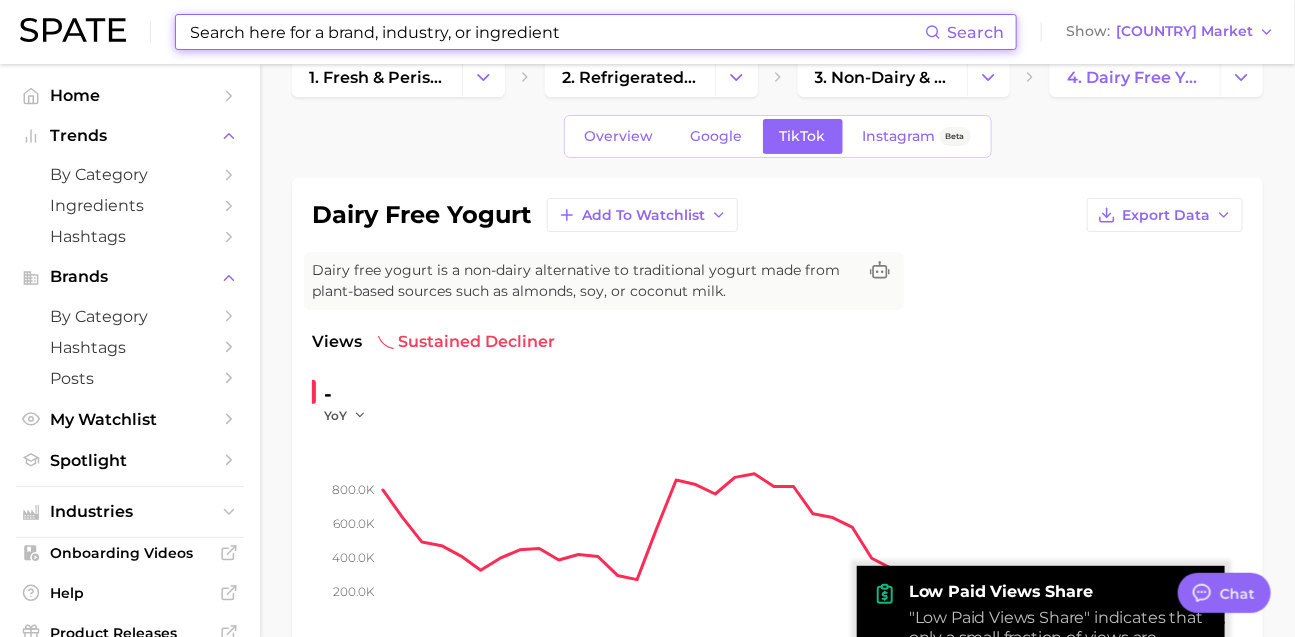 scroll, scrollTop: 0, scrollLeft: 0, axis: both 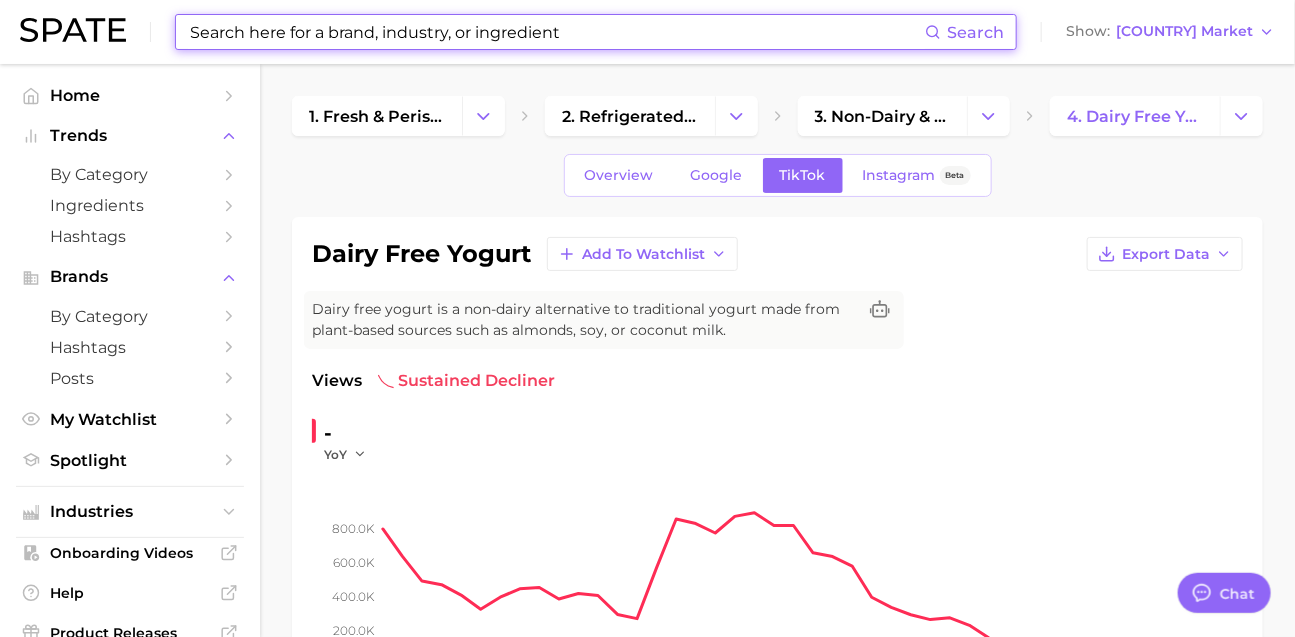 click at bounding box center (556, 32) 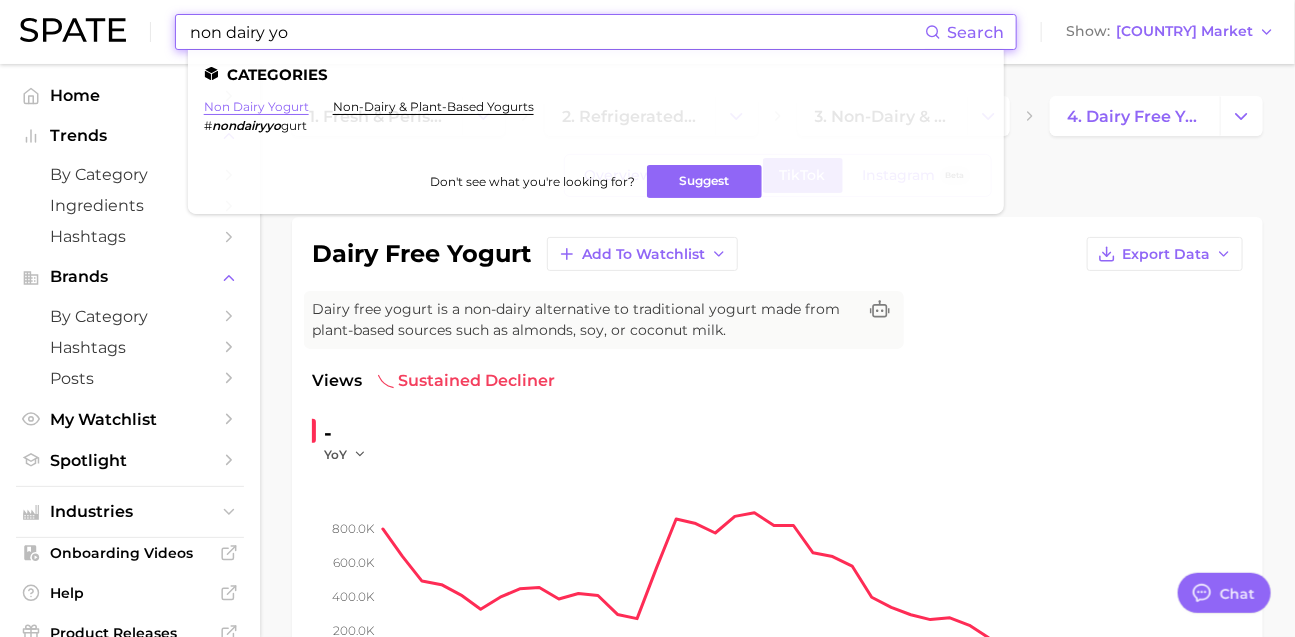 type on "non dairy yo" 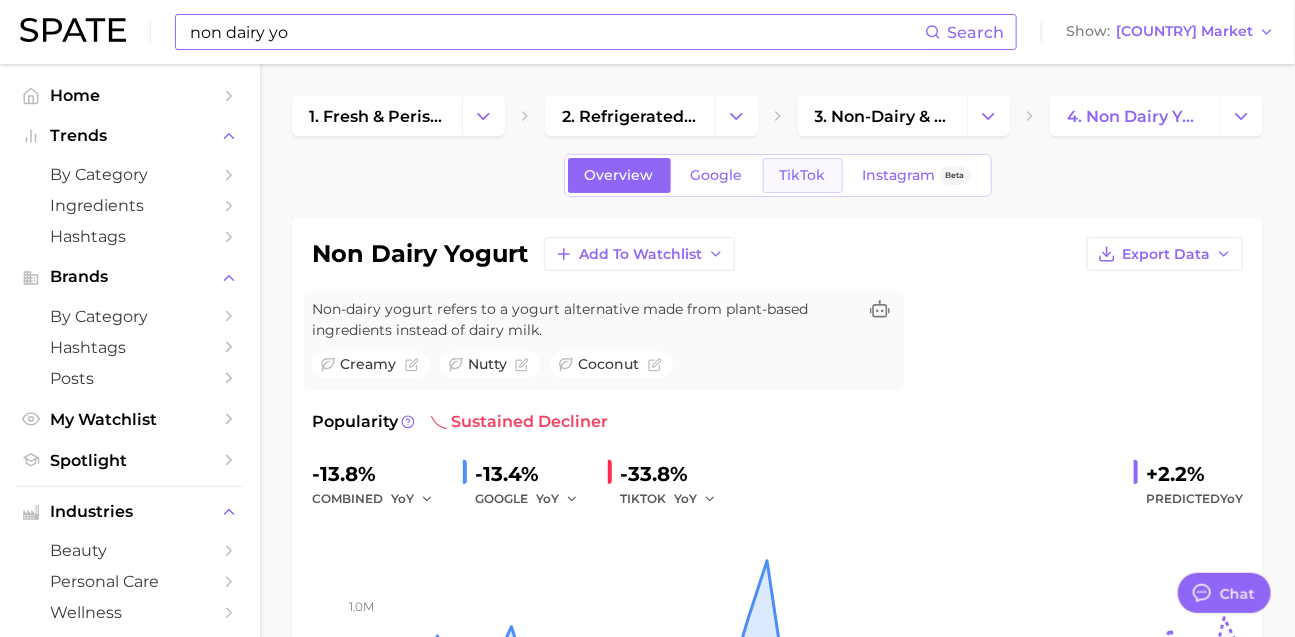 click on "TikTok" at bounding box center (803, 175) 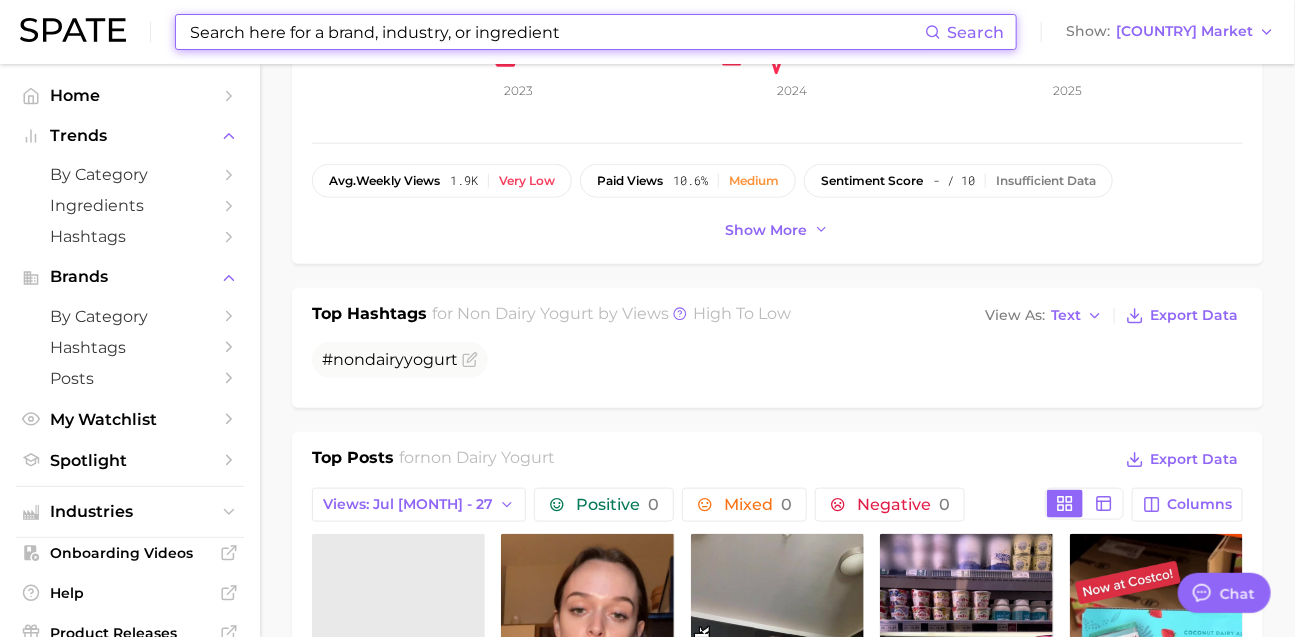 scroll, scrollTop: 0, scrollLeft: 0, axis: both 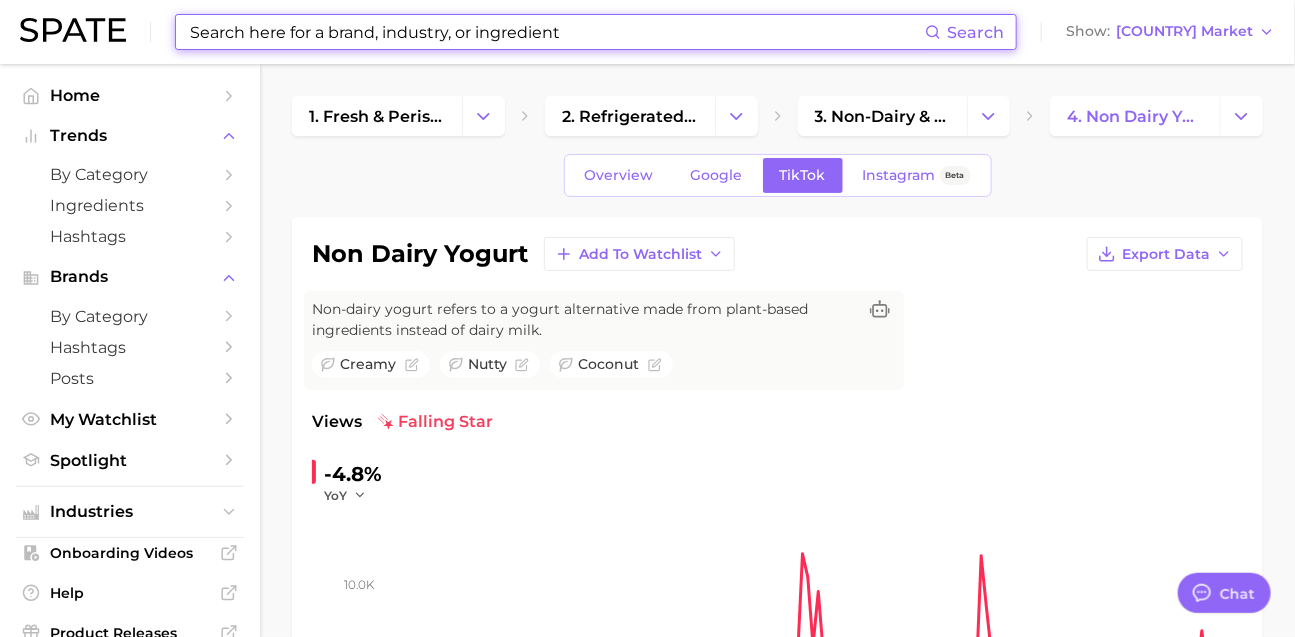click at bounding box center [556, 32] 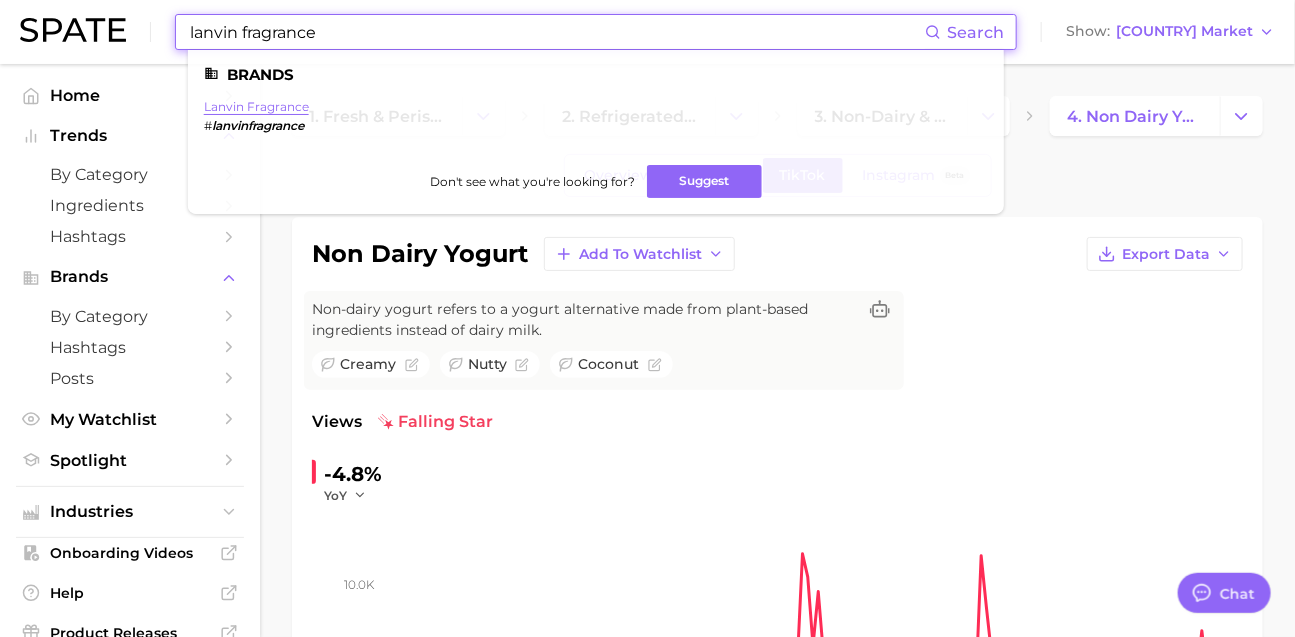 type on "lanvin fragrance" 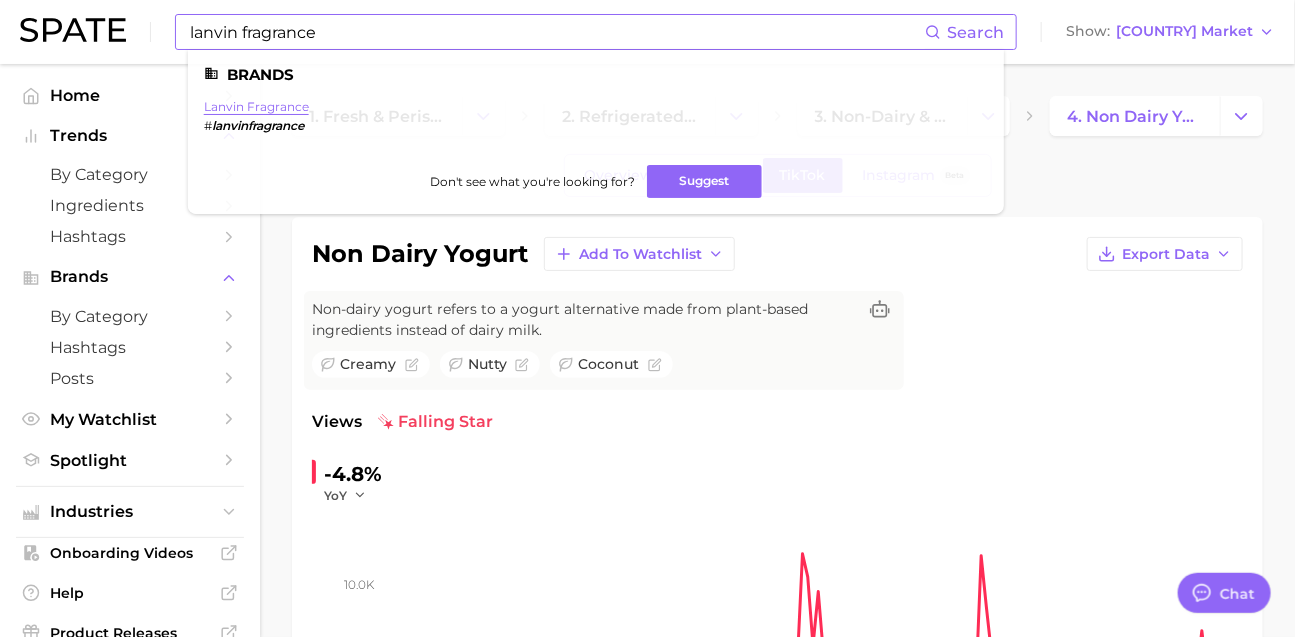 click on "lanvin fragrance" at bounding box center [256, 106] 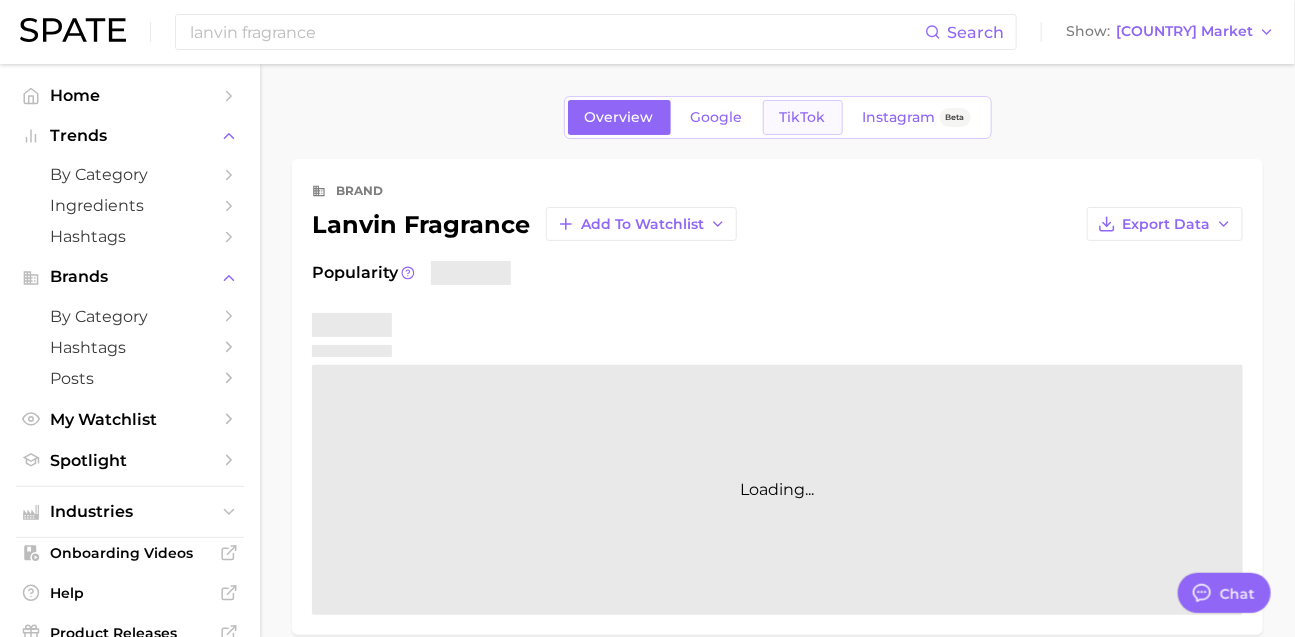 click on "TikTok" at bounding box center (803, 117) 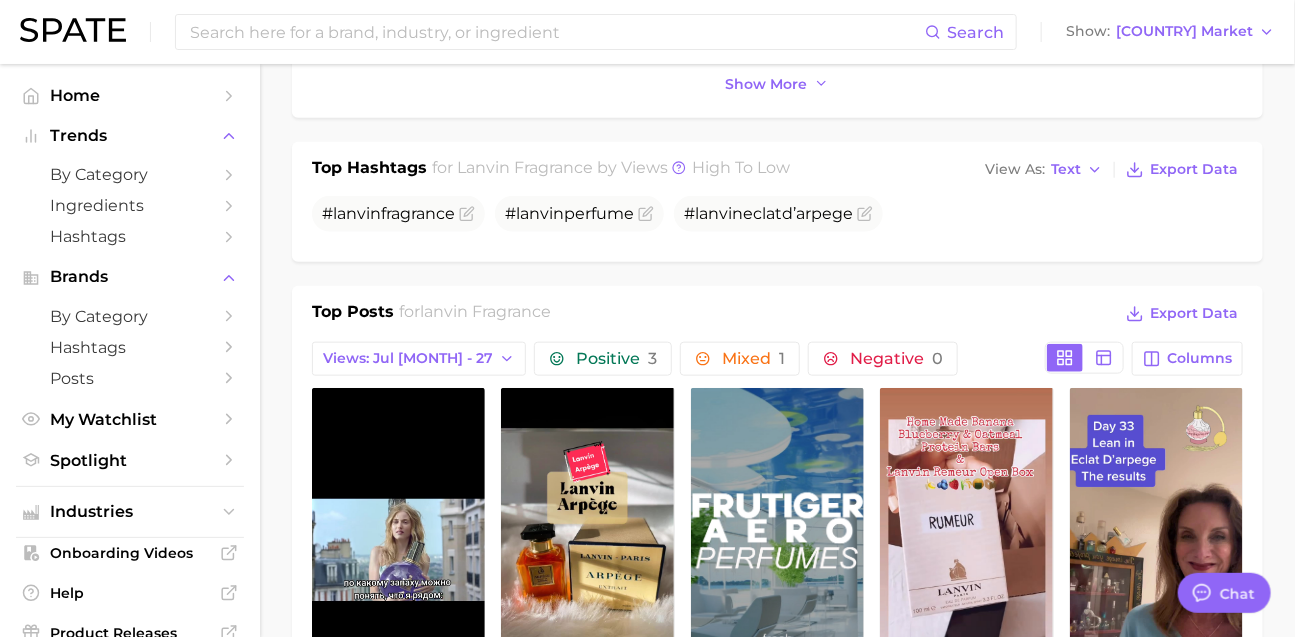 scroll, scrollTop: 582, scrollLeft: 0, axis: vertical 